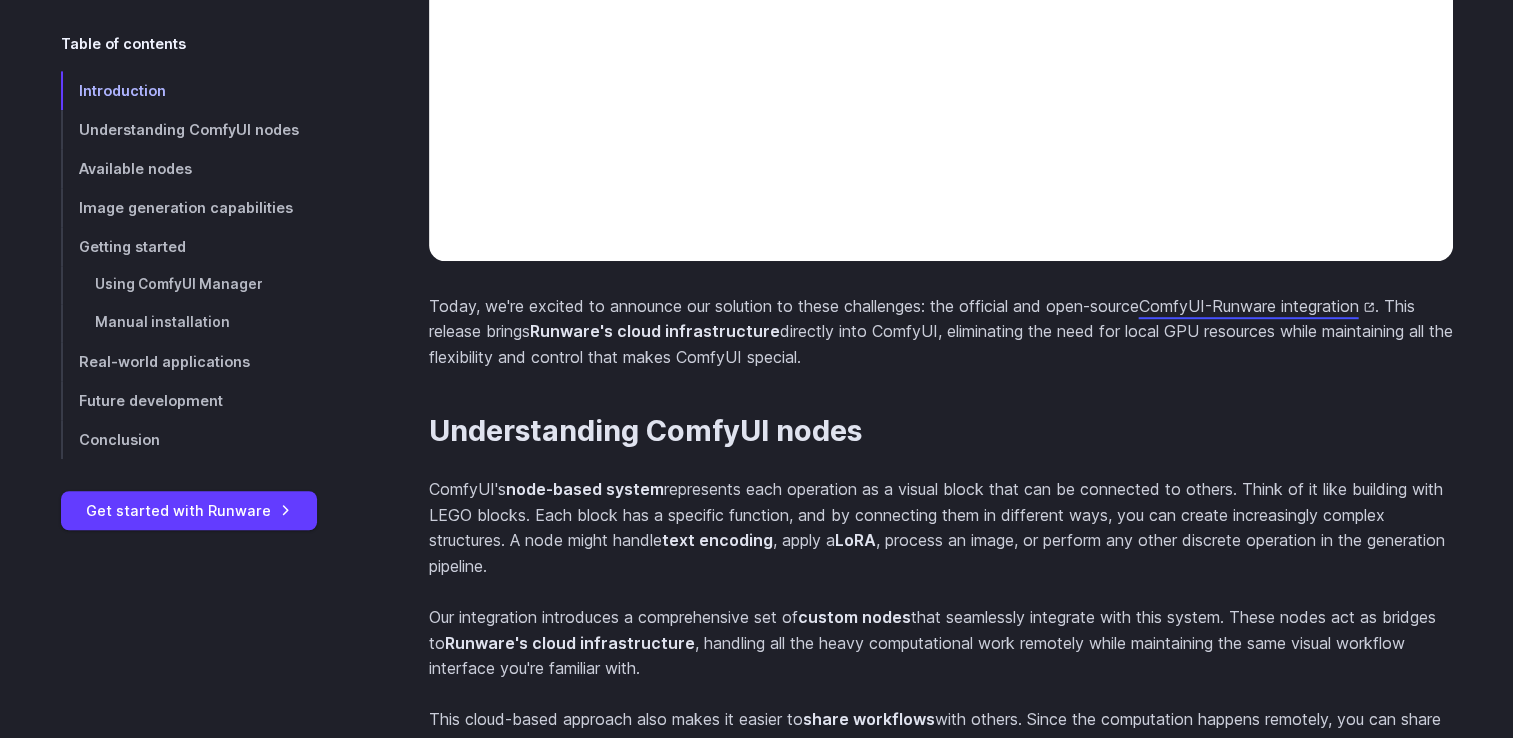 scroll, scrollTop: 1320, scrollLeft: 0, axis: vertical 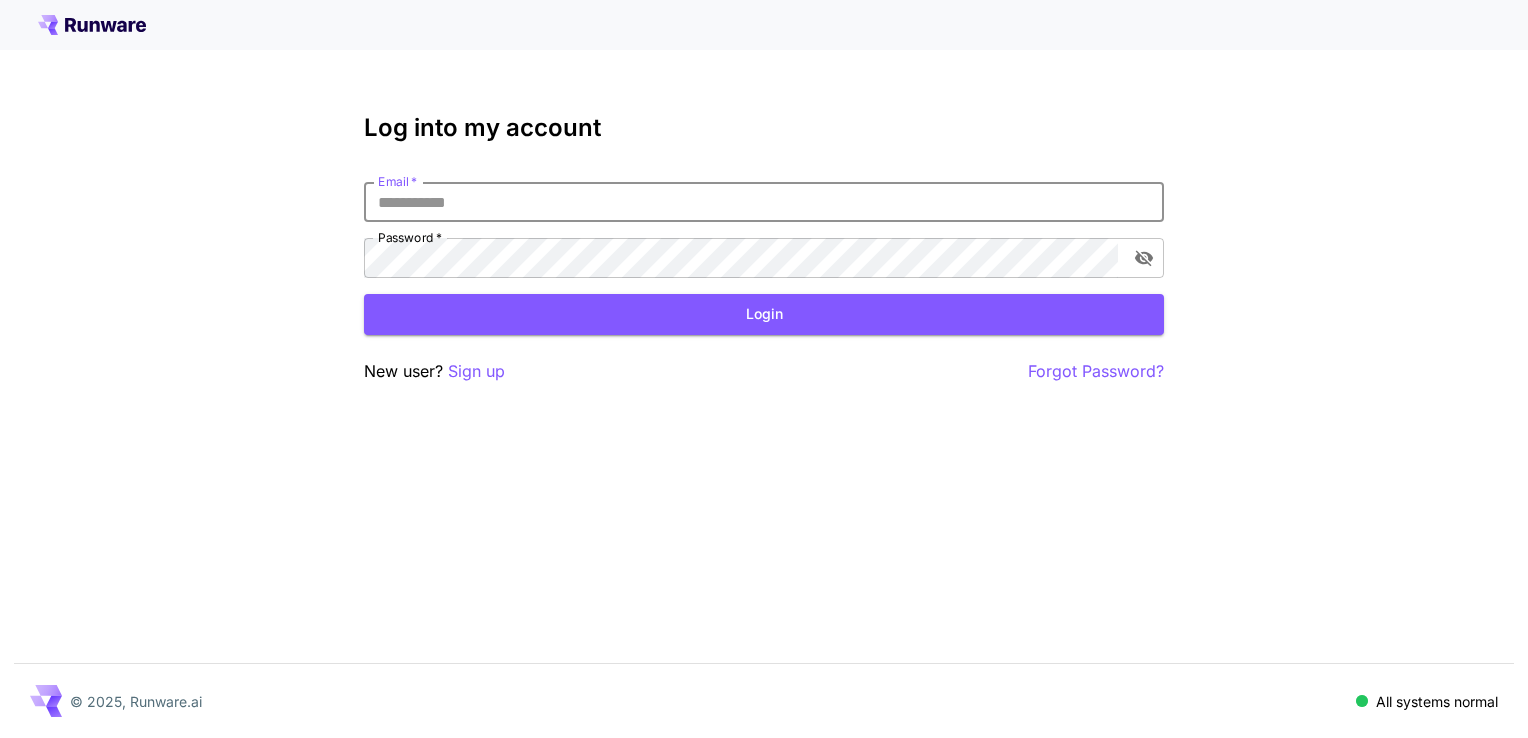 click on "Email   *" at bounding box center (764, 202) 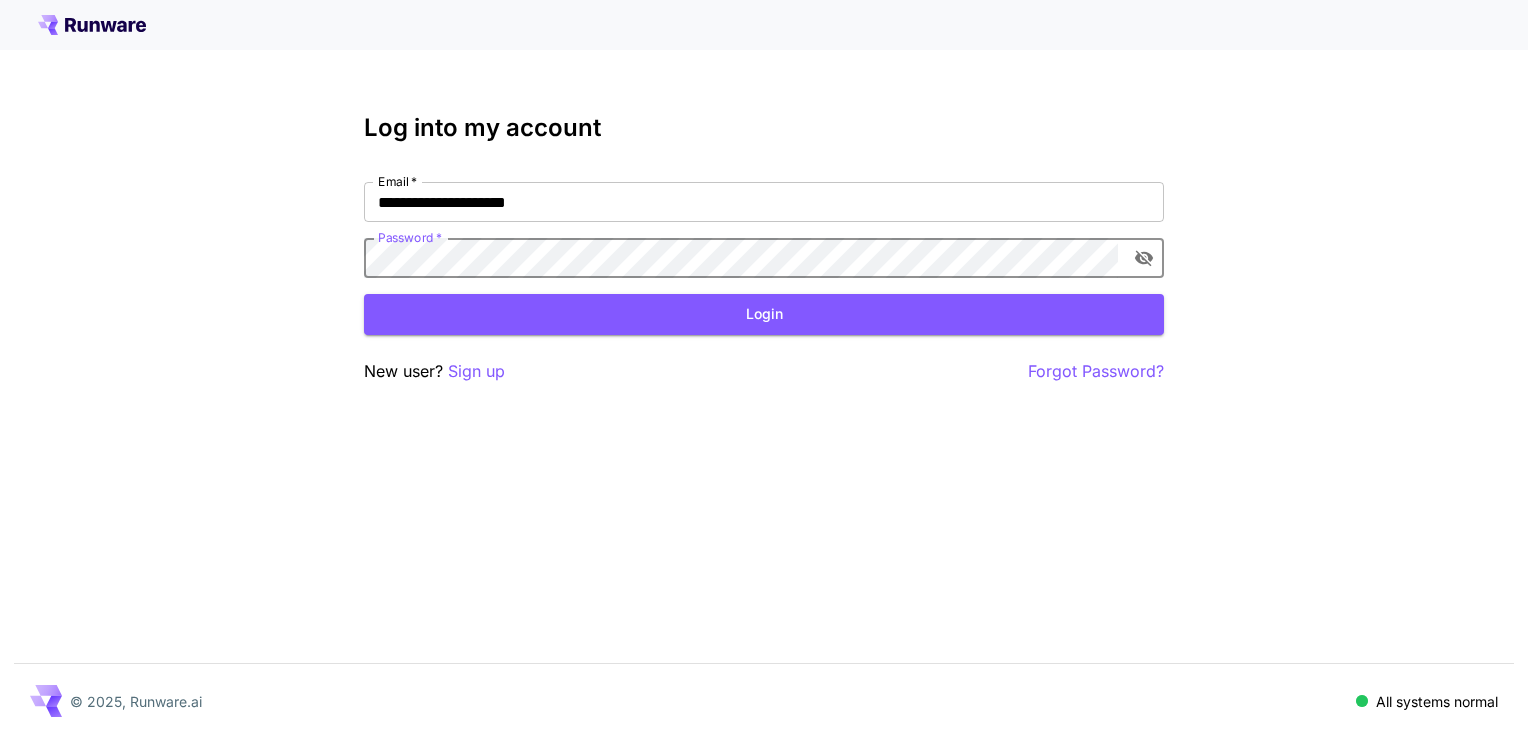 click on "Login" at bounding box center (764, 314) 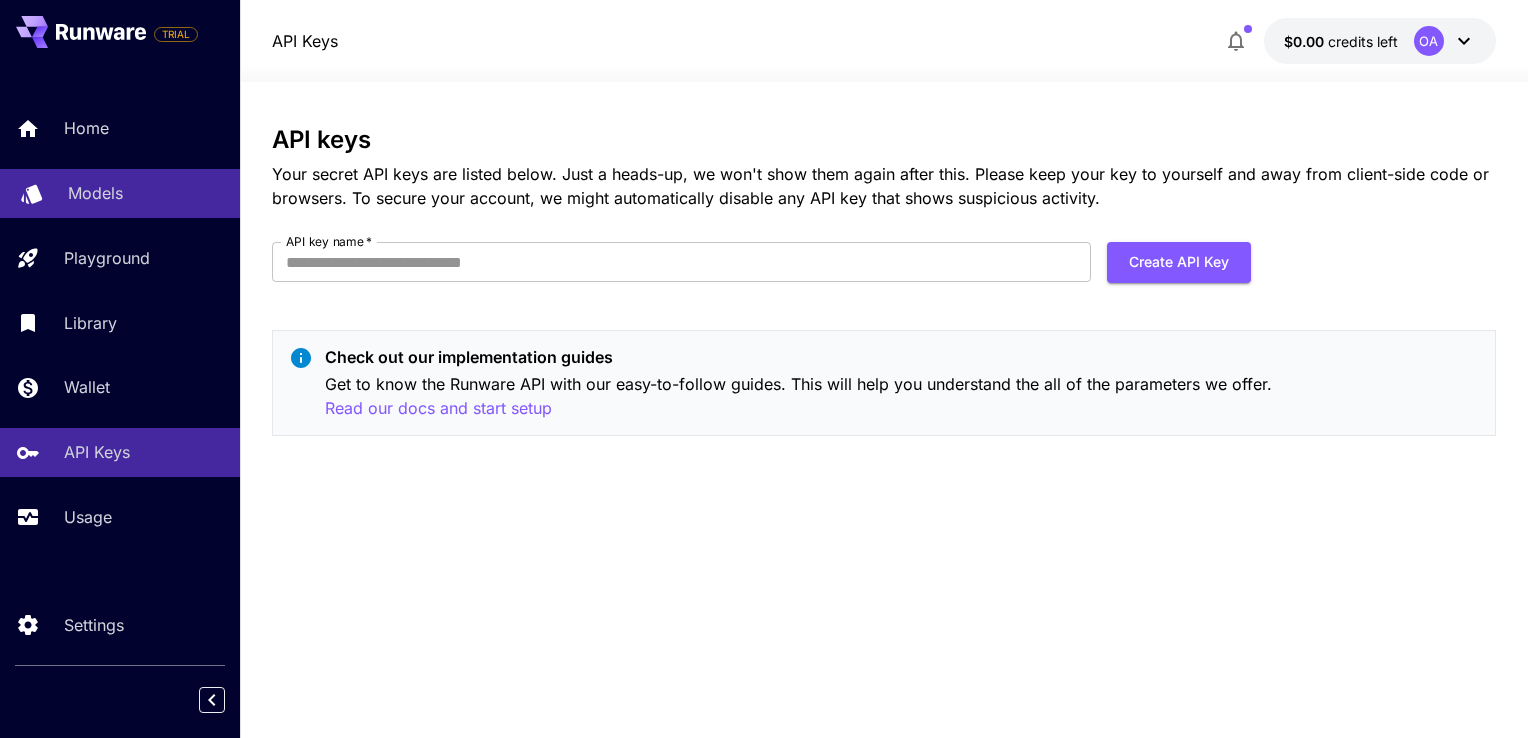 click on "Models" at bounding box center (146, 193) 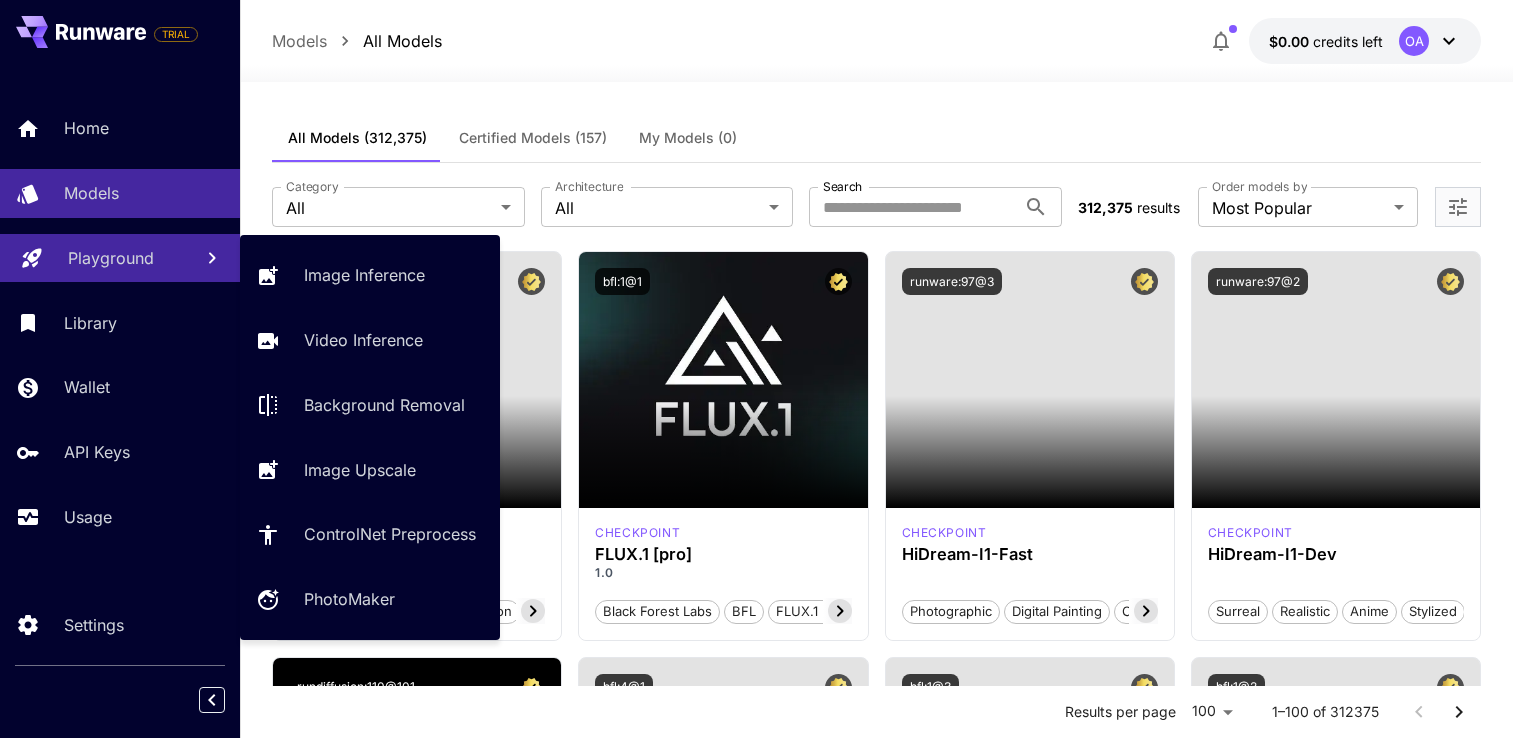 click on "Playground" at bounding box center [111, 258] 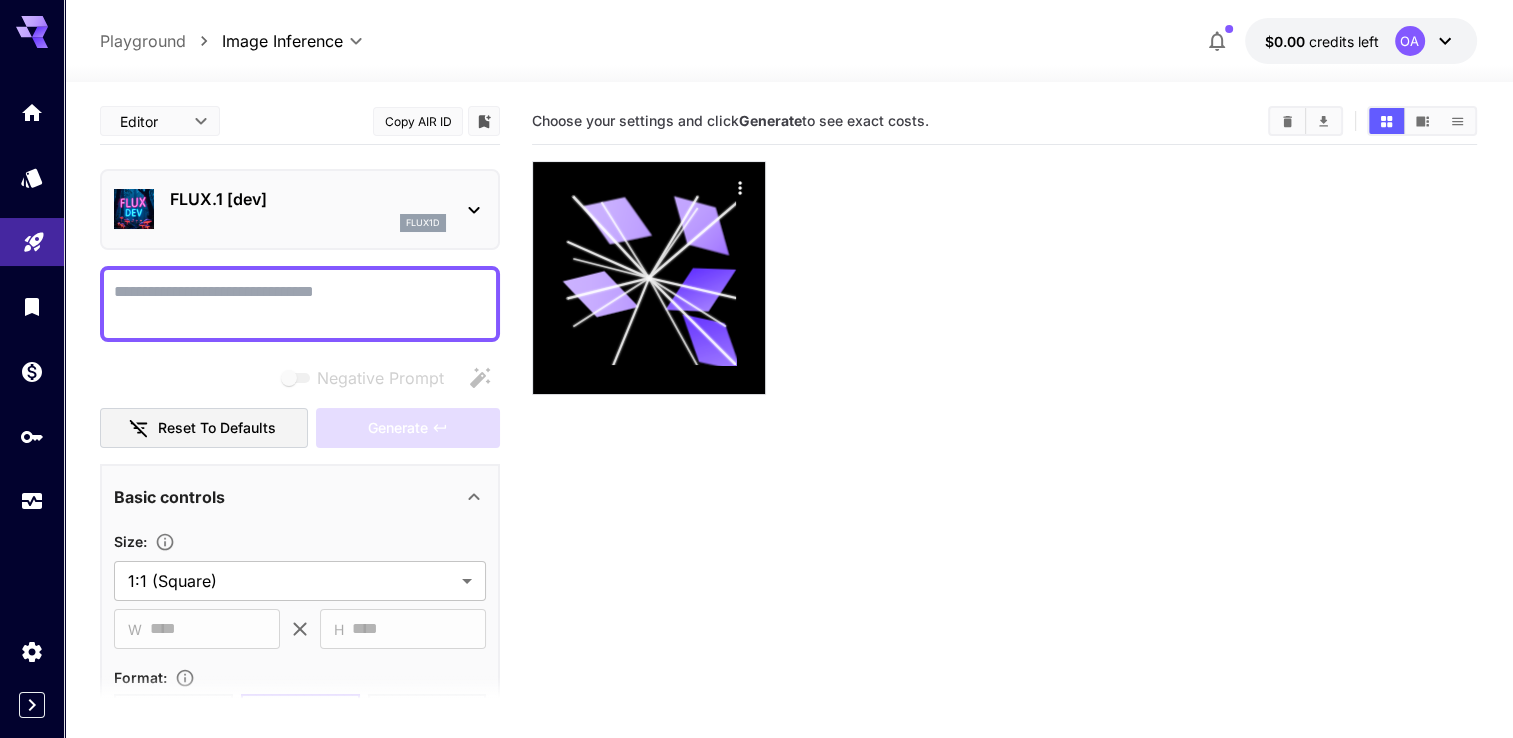 click on "FLUX.1 [dev]" at bounding box center [308, 199] 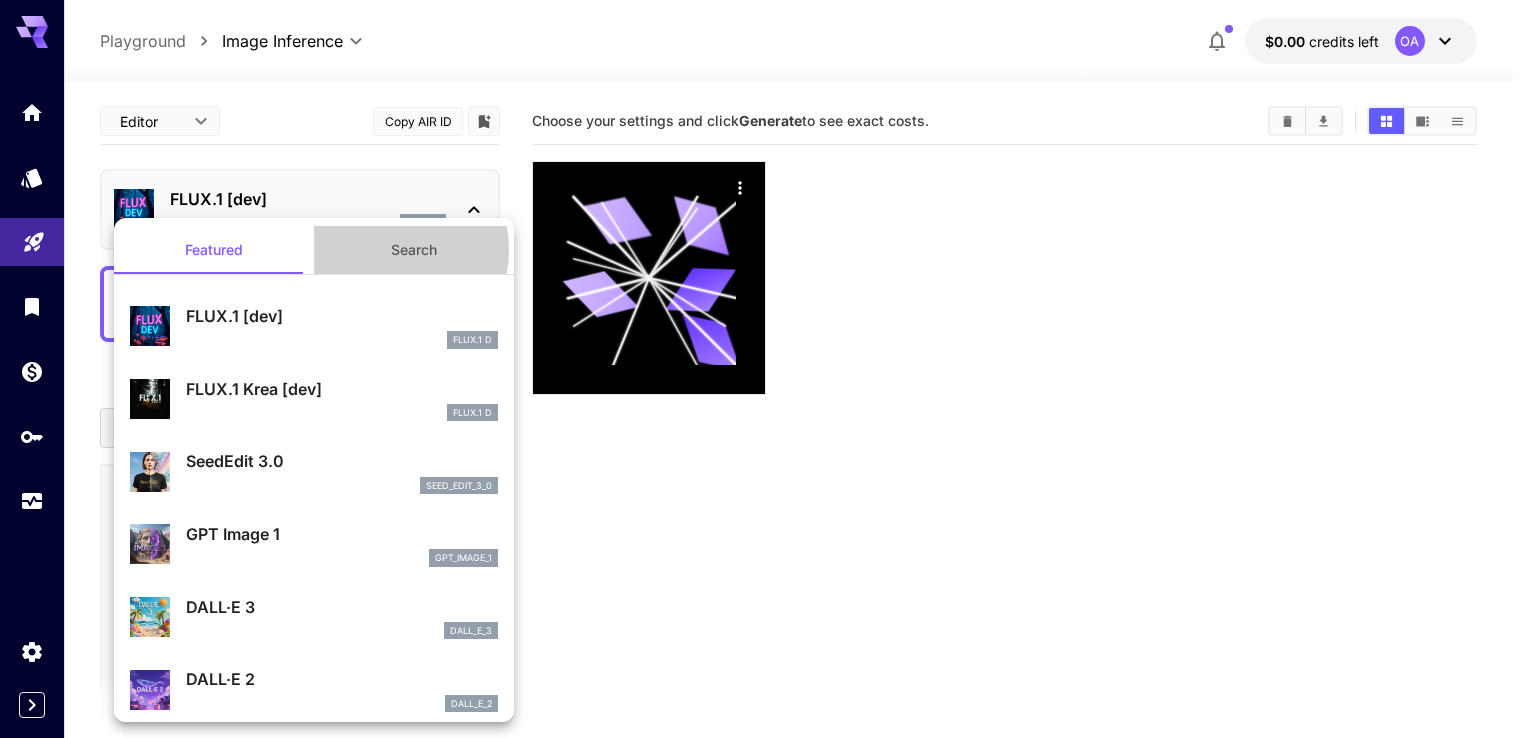click on "Search" at bounding box center [414, 250] 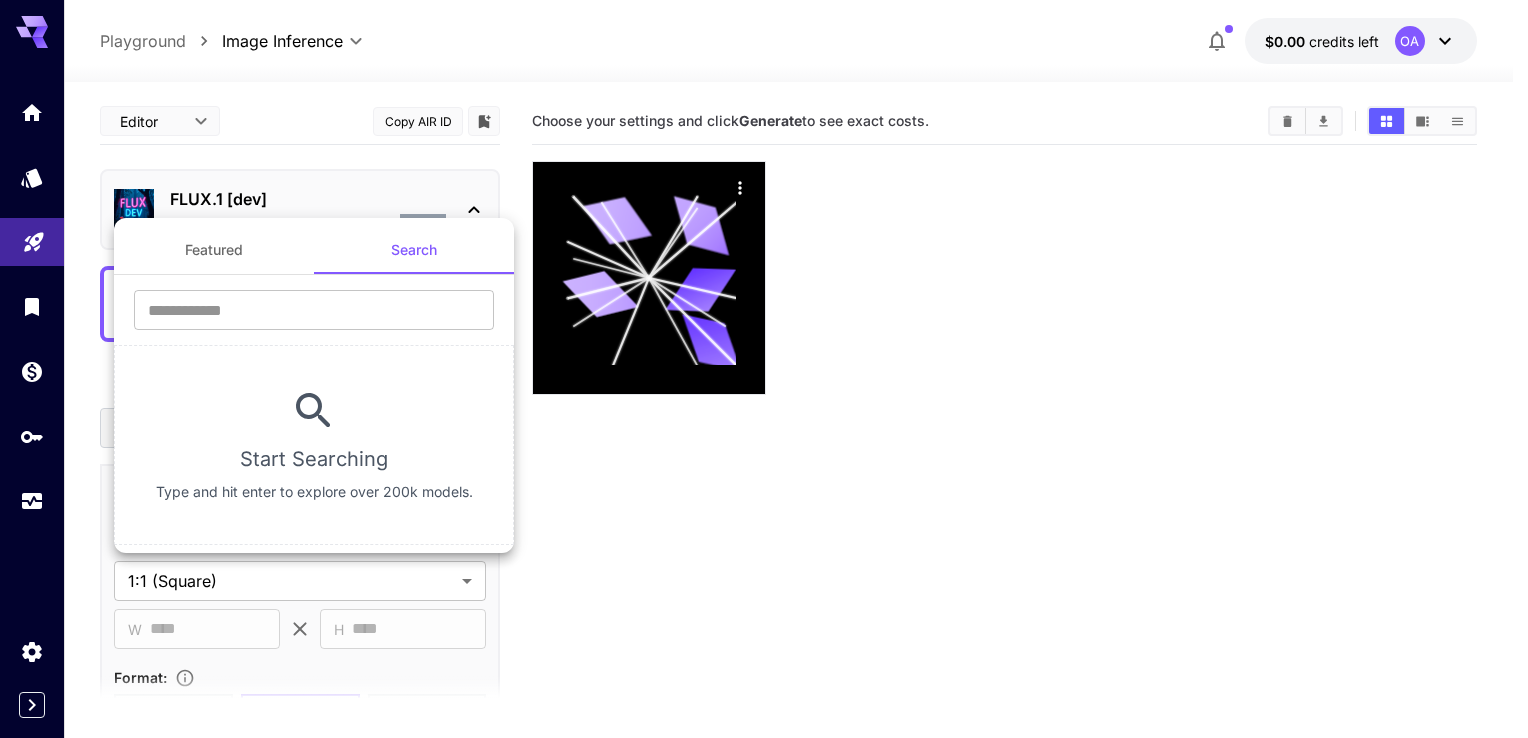type 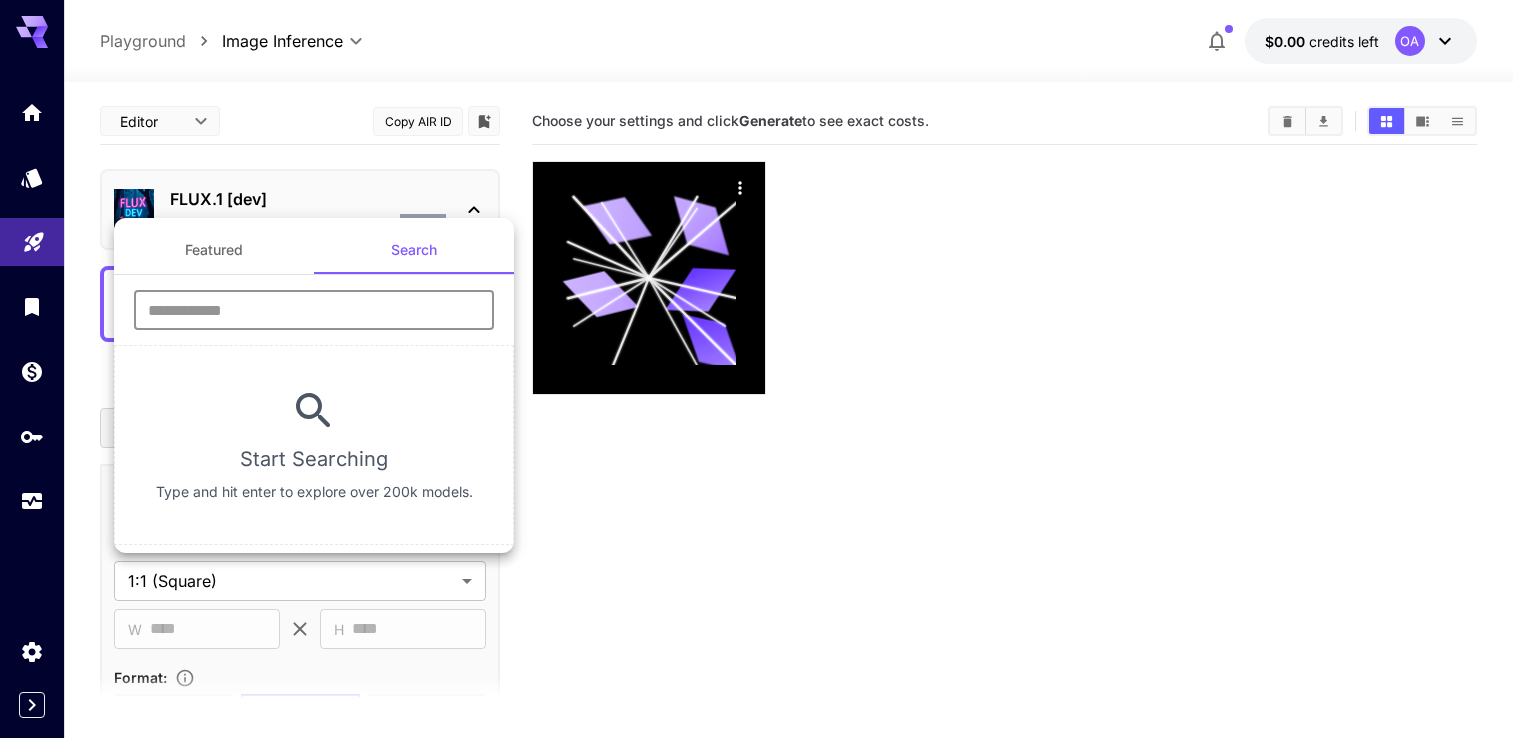 click at bounding box center [314, 310] 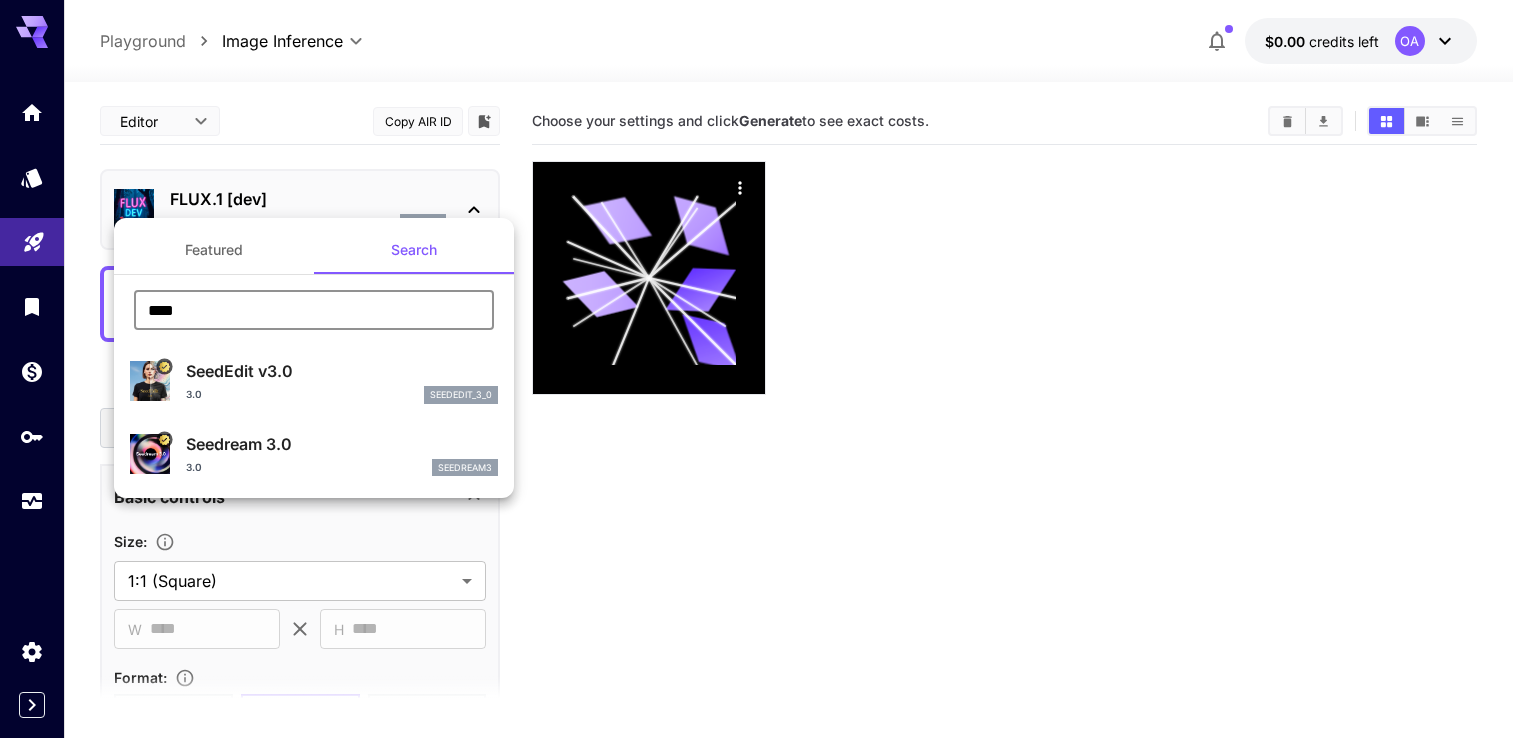 type on "****" 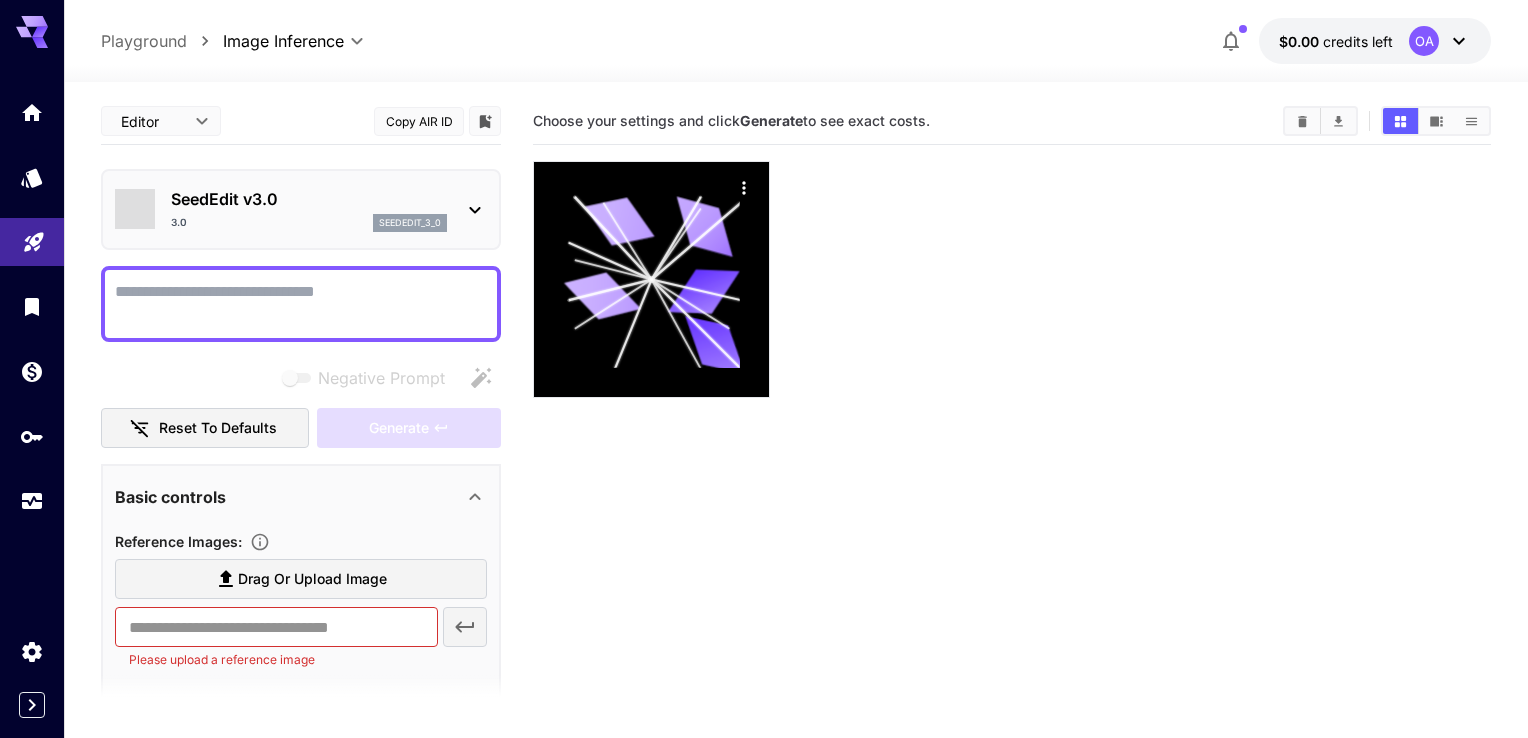 type on "***" 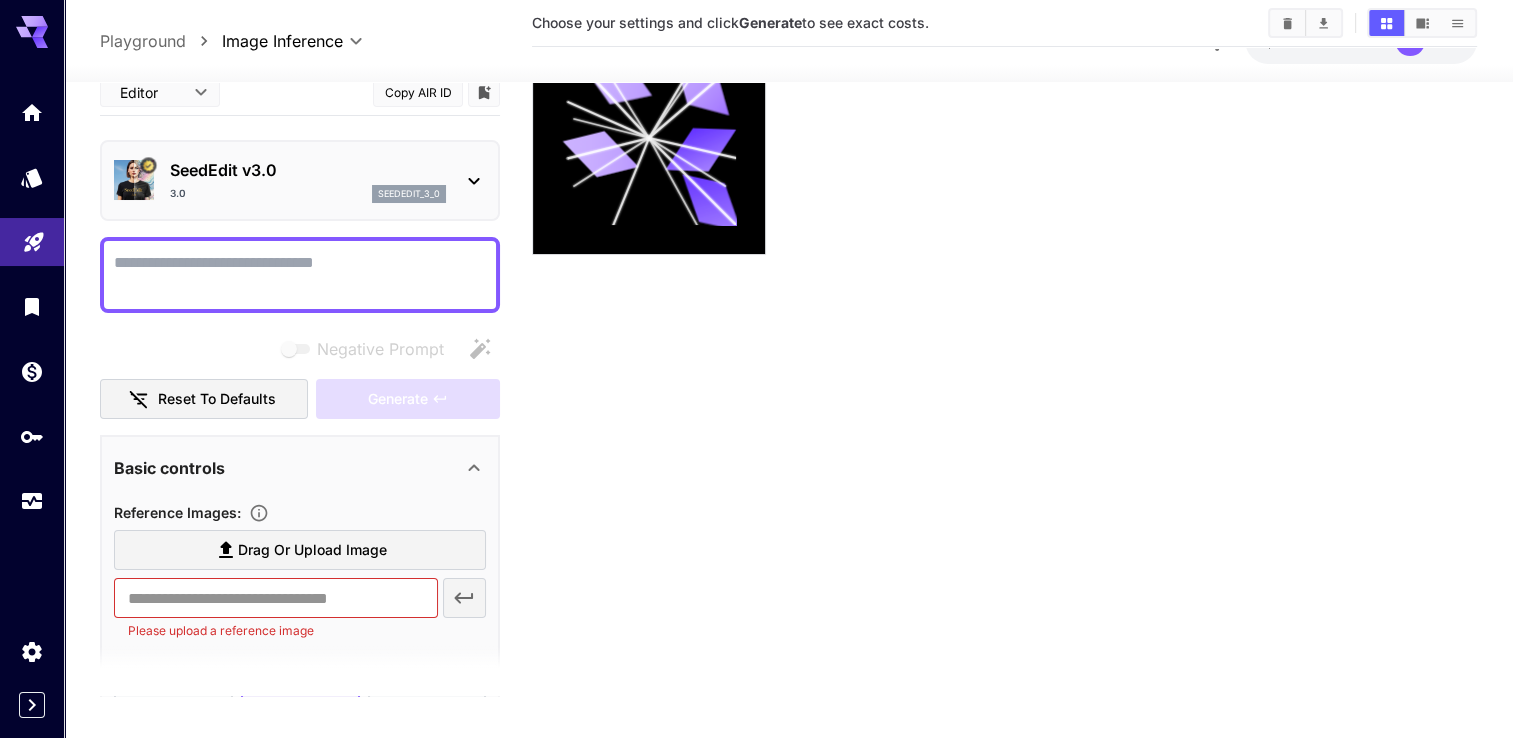 scroll, scrollTop: 0, scrollLeft: 0, axis: both 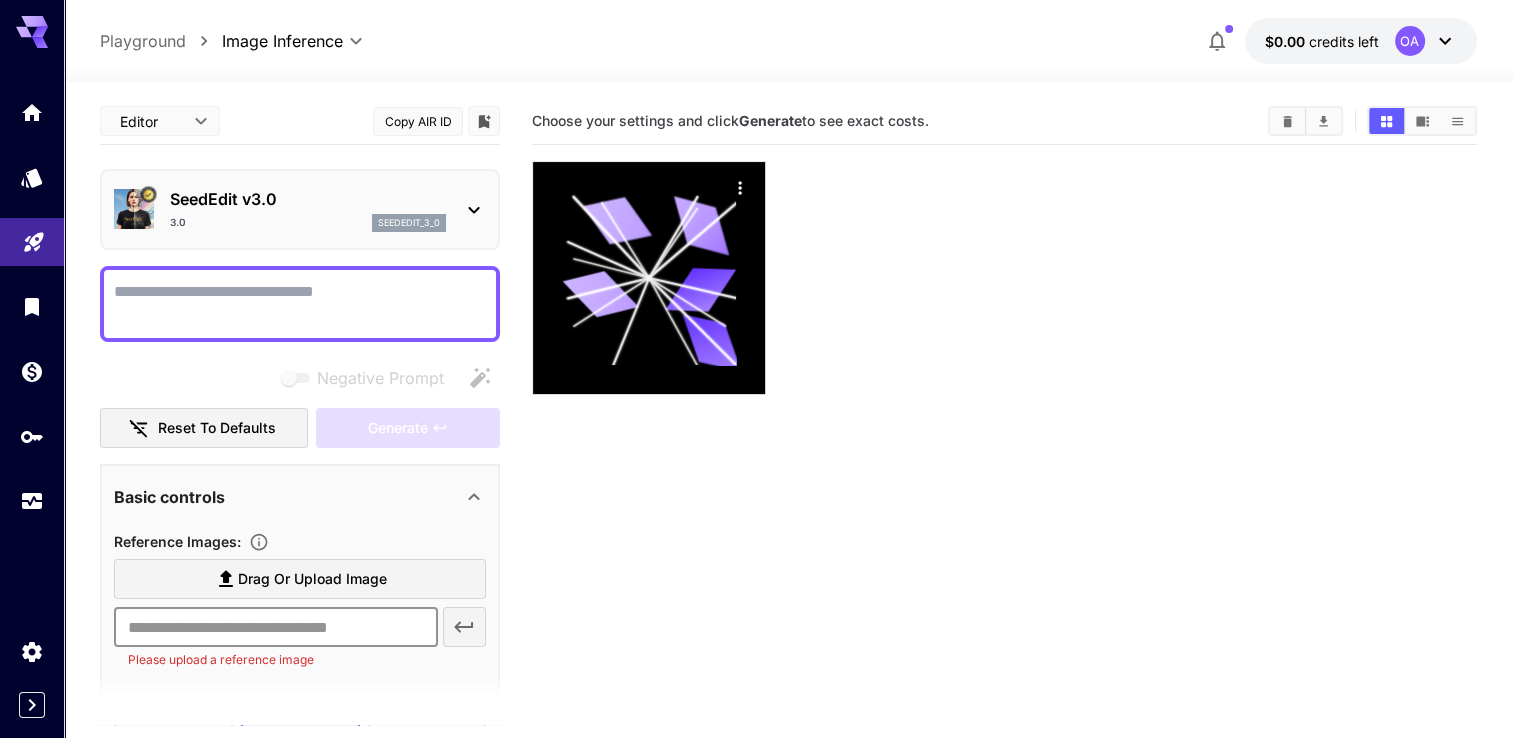 click at bounding box center [275, 627] 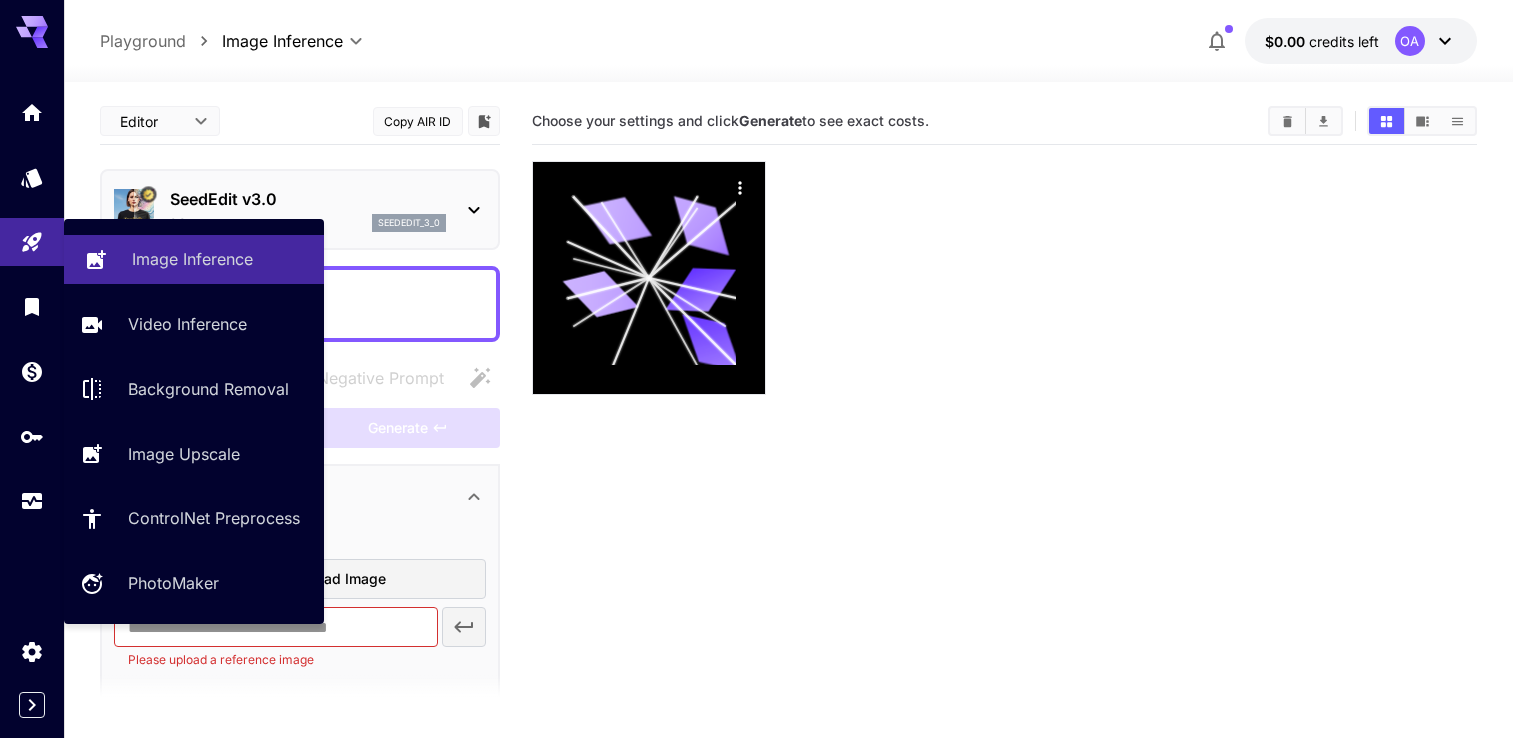 click on "Image Inference" at bounding box center (194, 259) 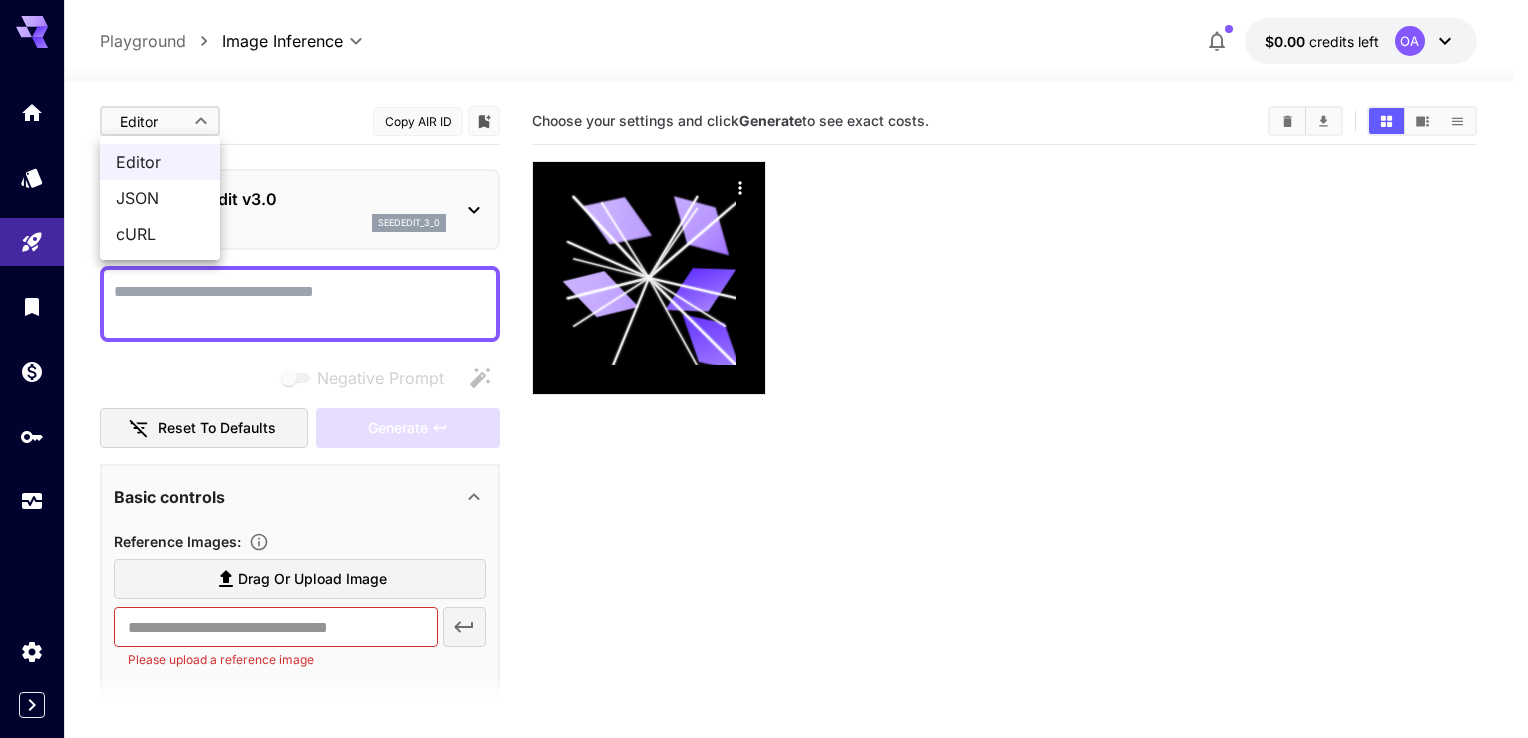 click on "**********" at bounding box center (764, 448) 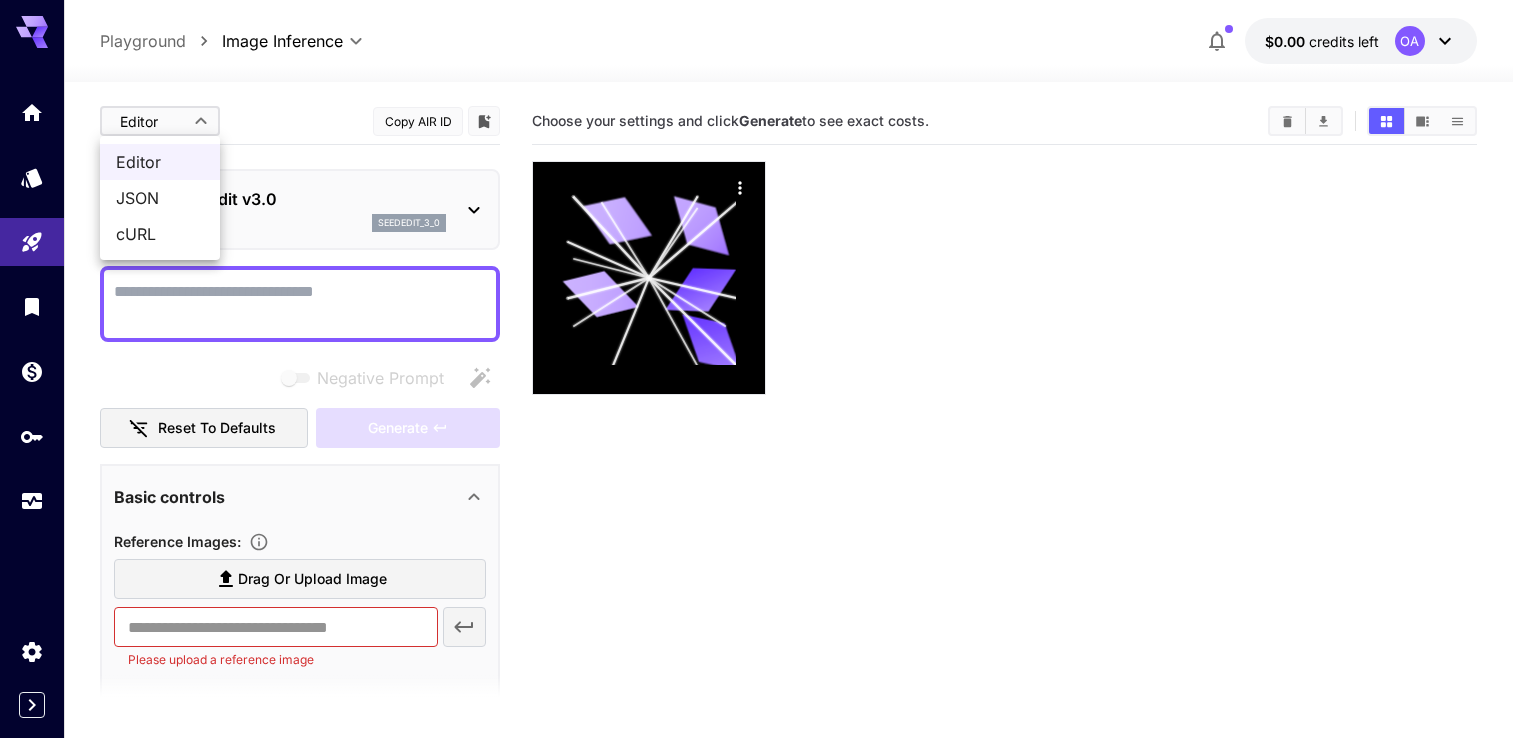 drag, startPoint x: 451, startPoint y: 255, endPoint x: 571, endPoint y: 454, distance: 232.38115 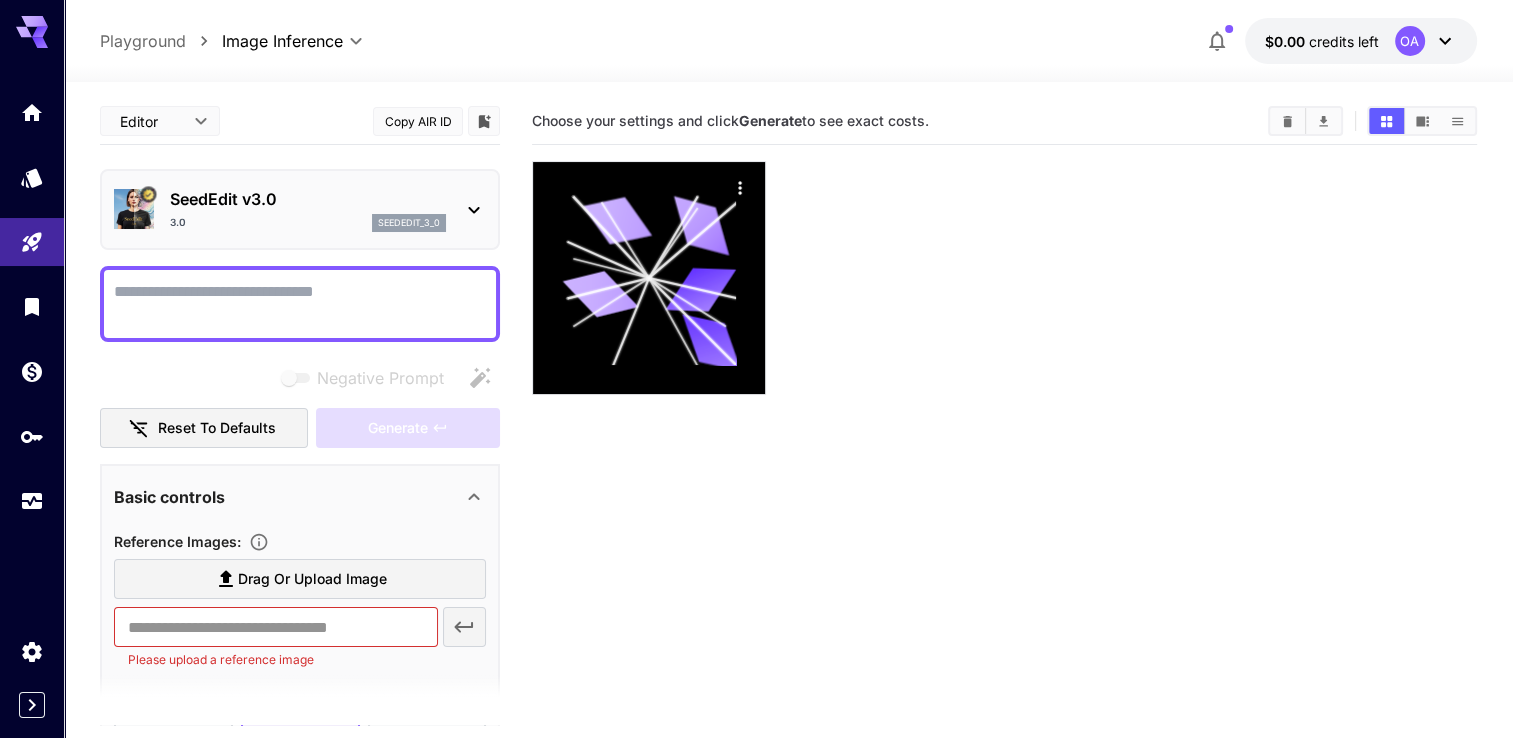 click on "Editor **** ​ Copy AIR ID                             SeedEdit v3.0 3.0 seededit_3_0 Negative Prompt Reset to defaults Generate   Basic controls Reference Images :  Drag or upload image ​ Please upload a reference image Format :  PNG JPEG WEBP Number of images :  1 1 1 Advanced controls CFG scale :  0.5 0 1 0.5 API-only settings Display Cost :  Display cost in response Output Format :  URL ​ Upload Endpoint :  ​ Choose your settings and click  Generate  to see exact costs." at bounding box center [788, 475] 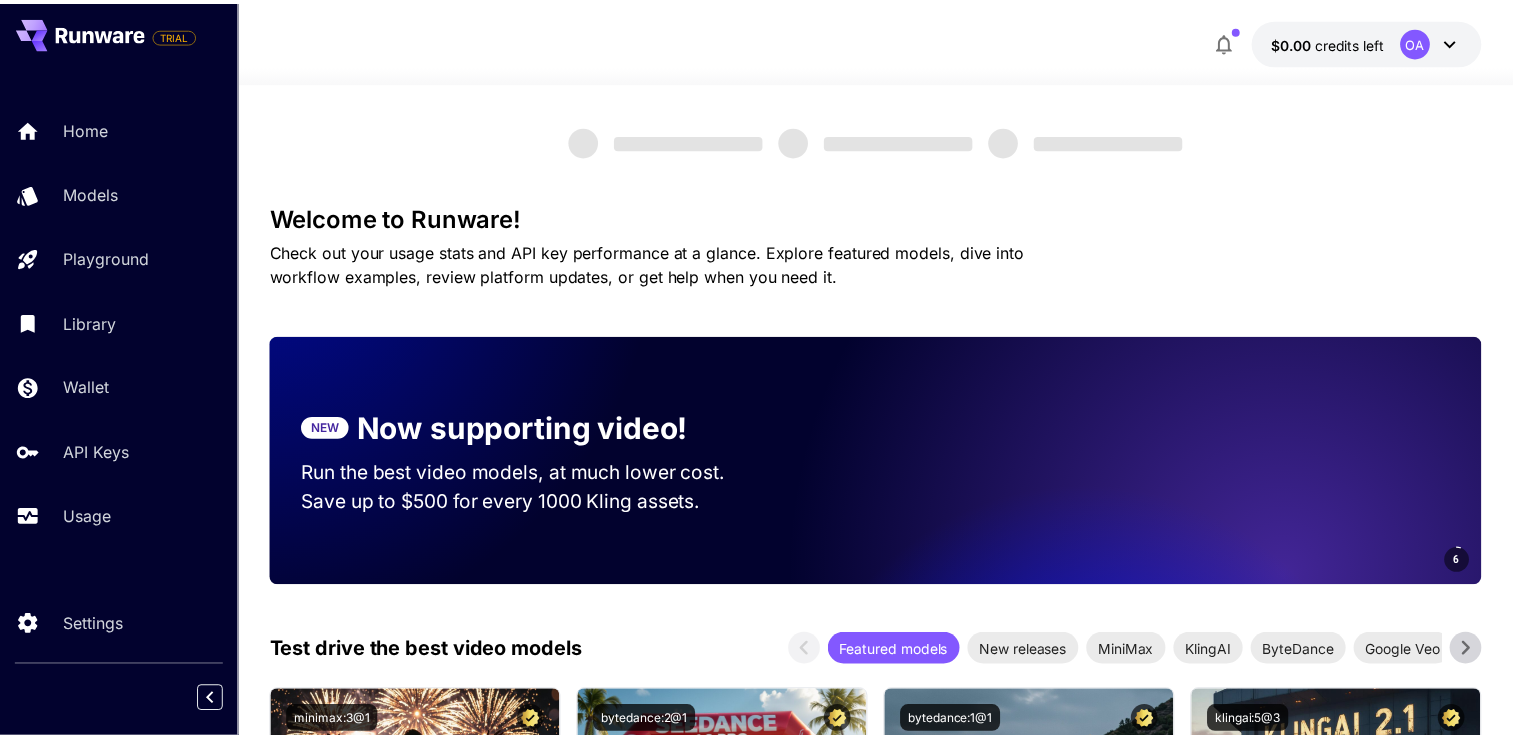 scroll, scrollTop: 0, scrollLeft: 0, axis: both 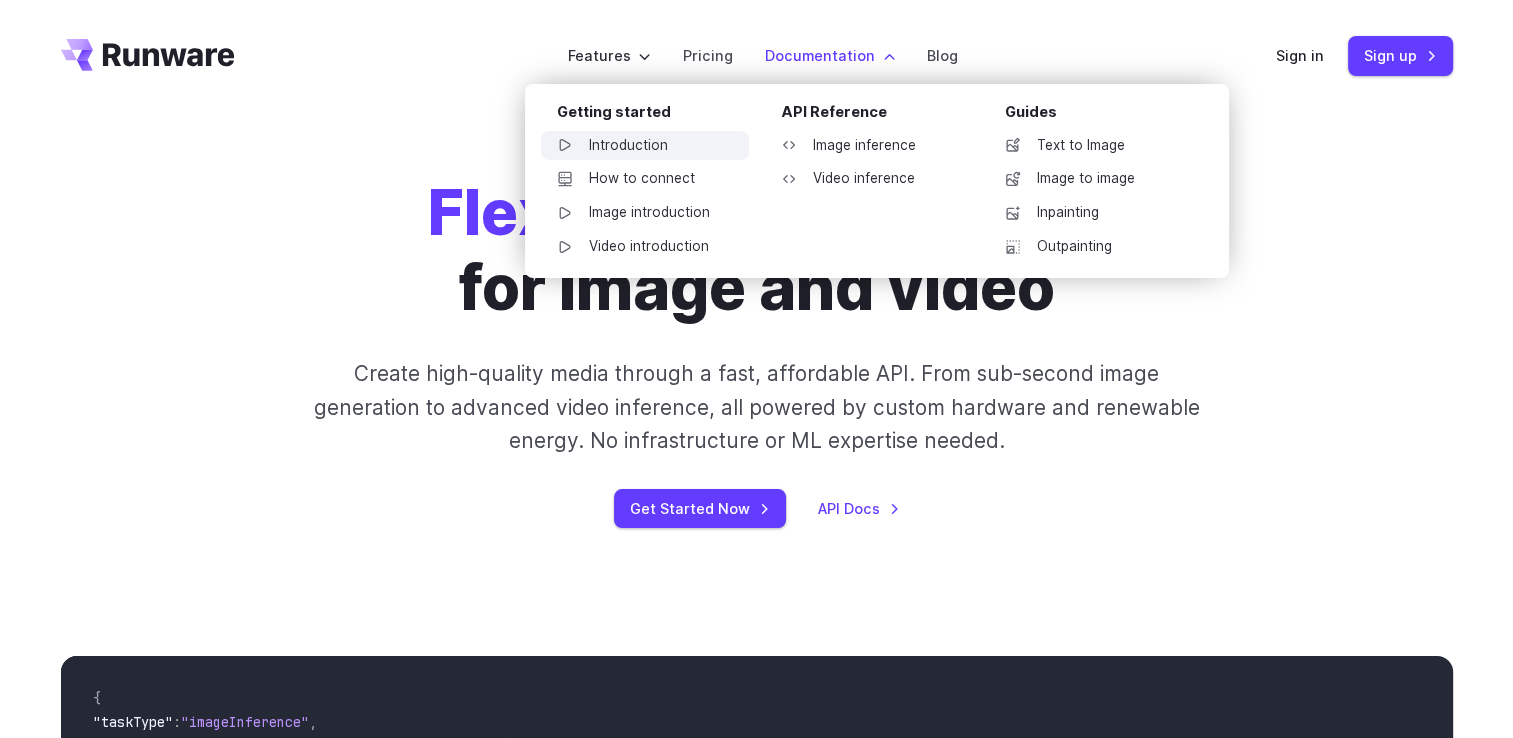 click on "Introduction" at bounding box center [645, 146] 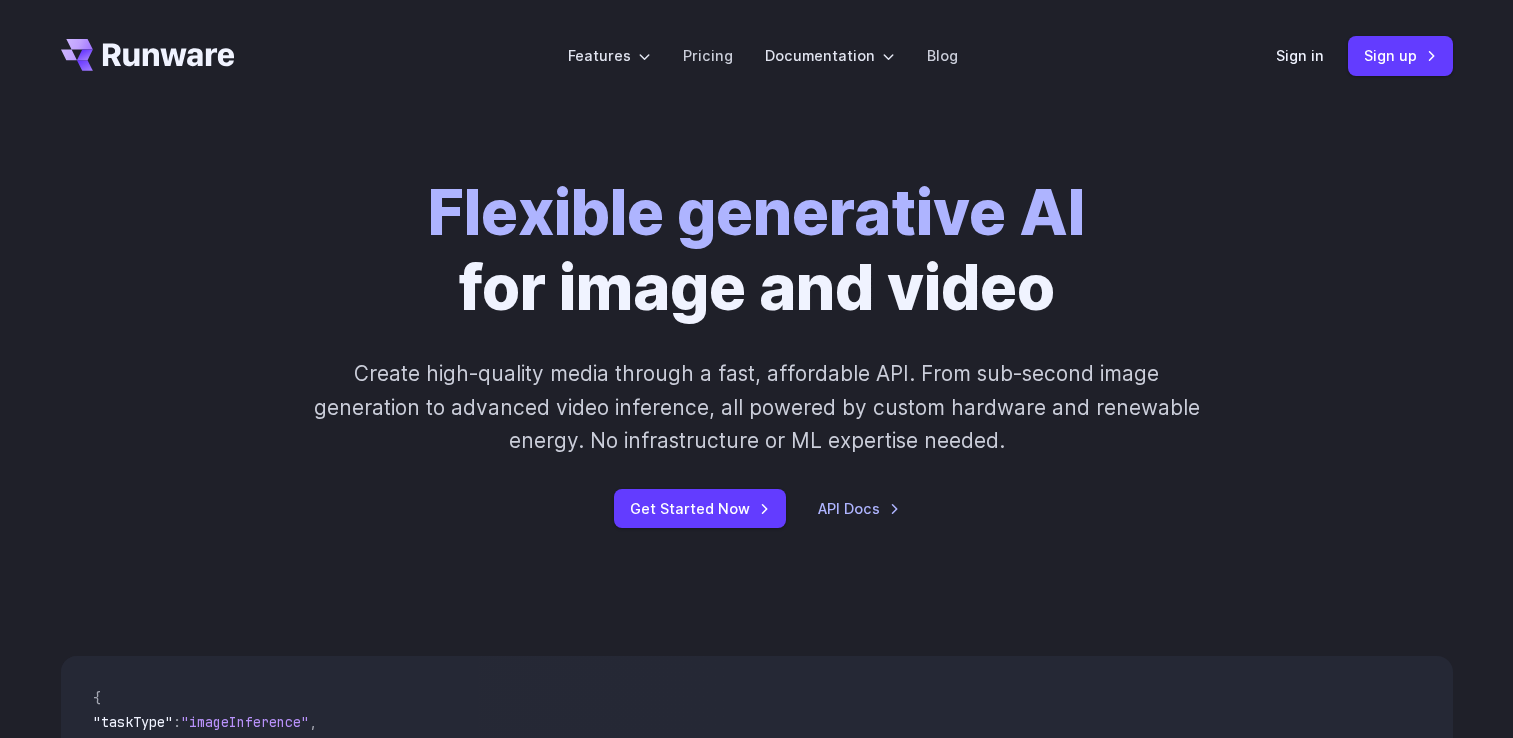 scroll, scrollTop: 0, scrollLeft: 0, axis: both 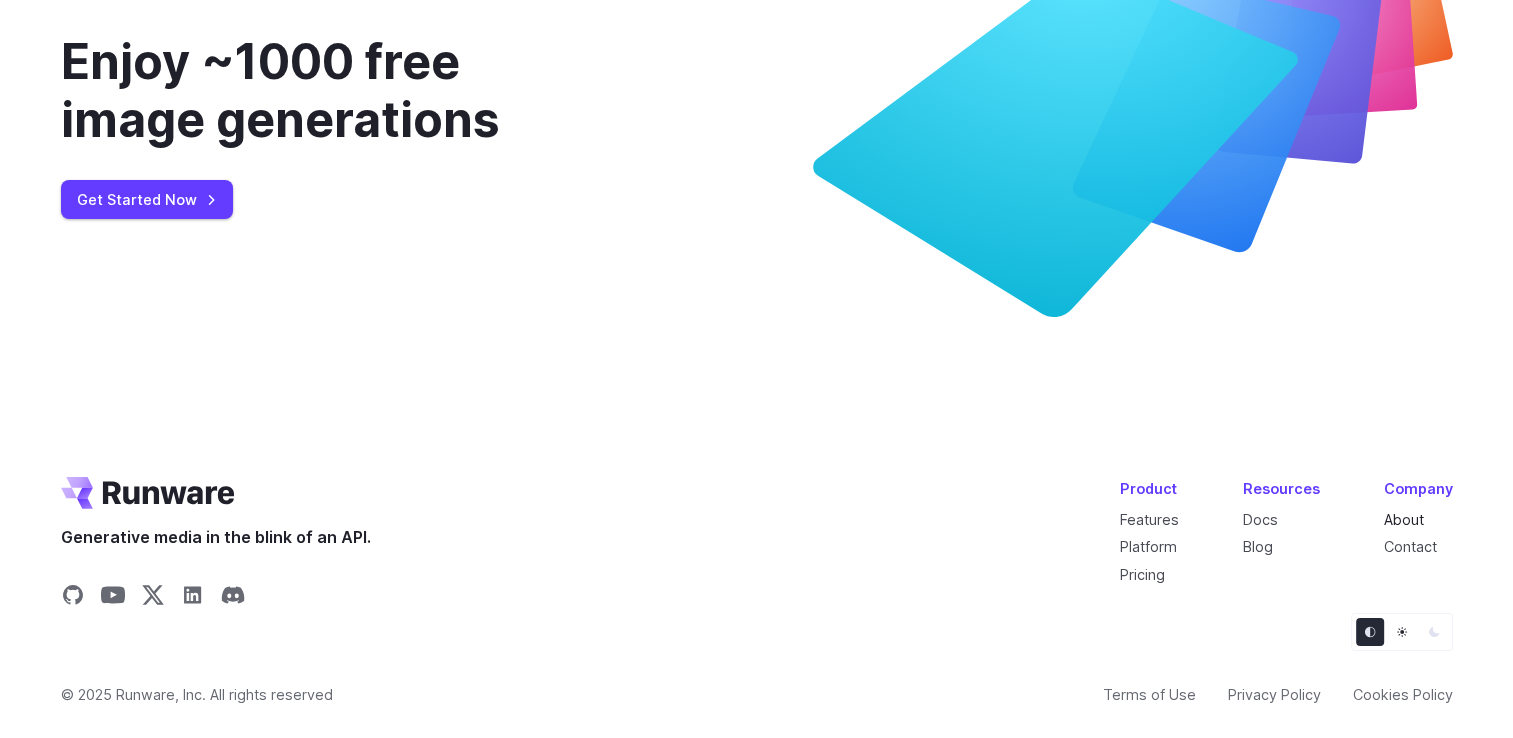 click on "About" at bounding box center (1404, 519) 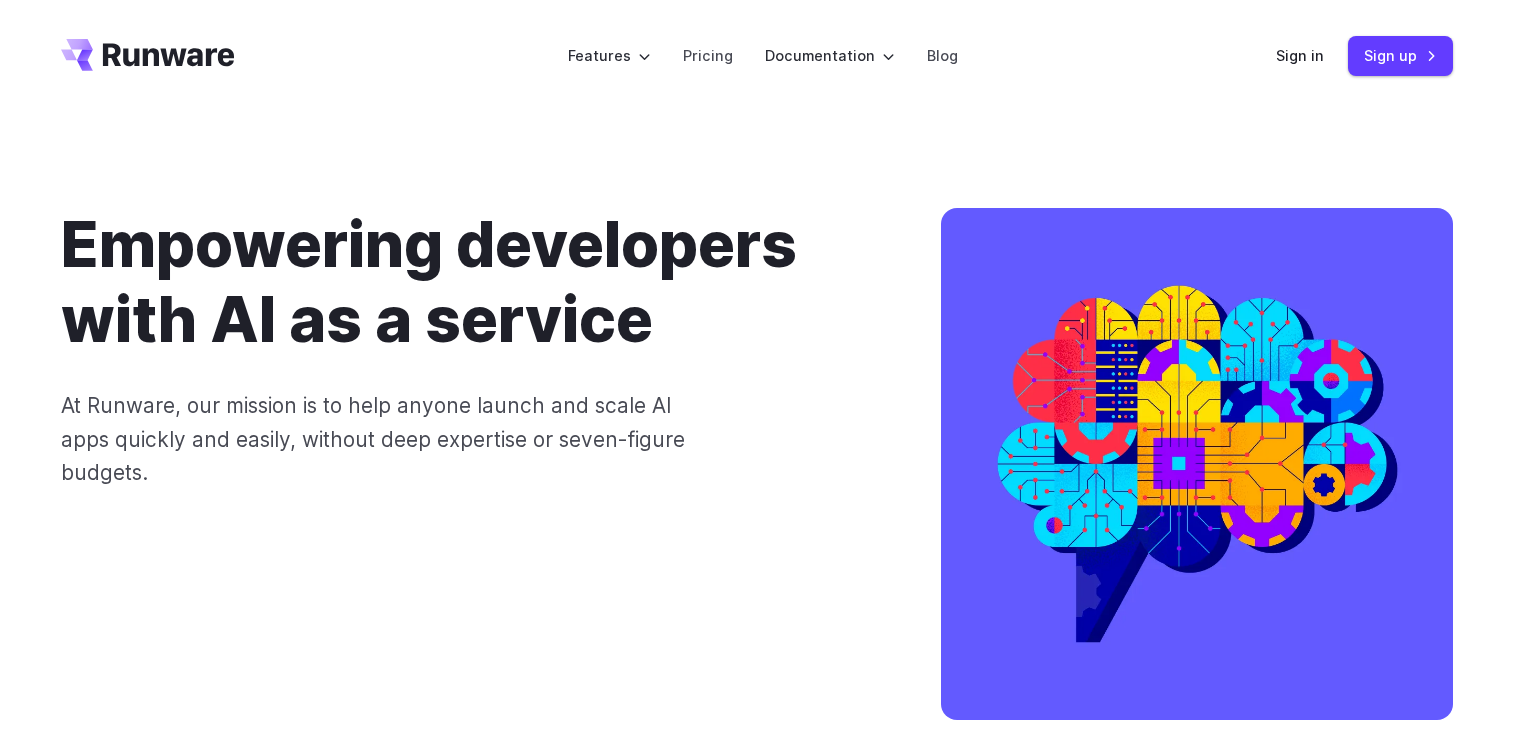 scroll, scrollTop: 0, scrollLeft: 0, axis: both 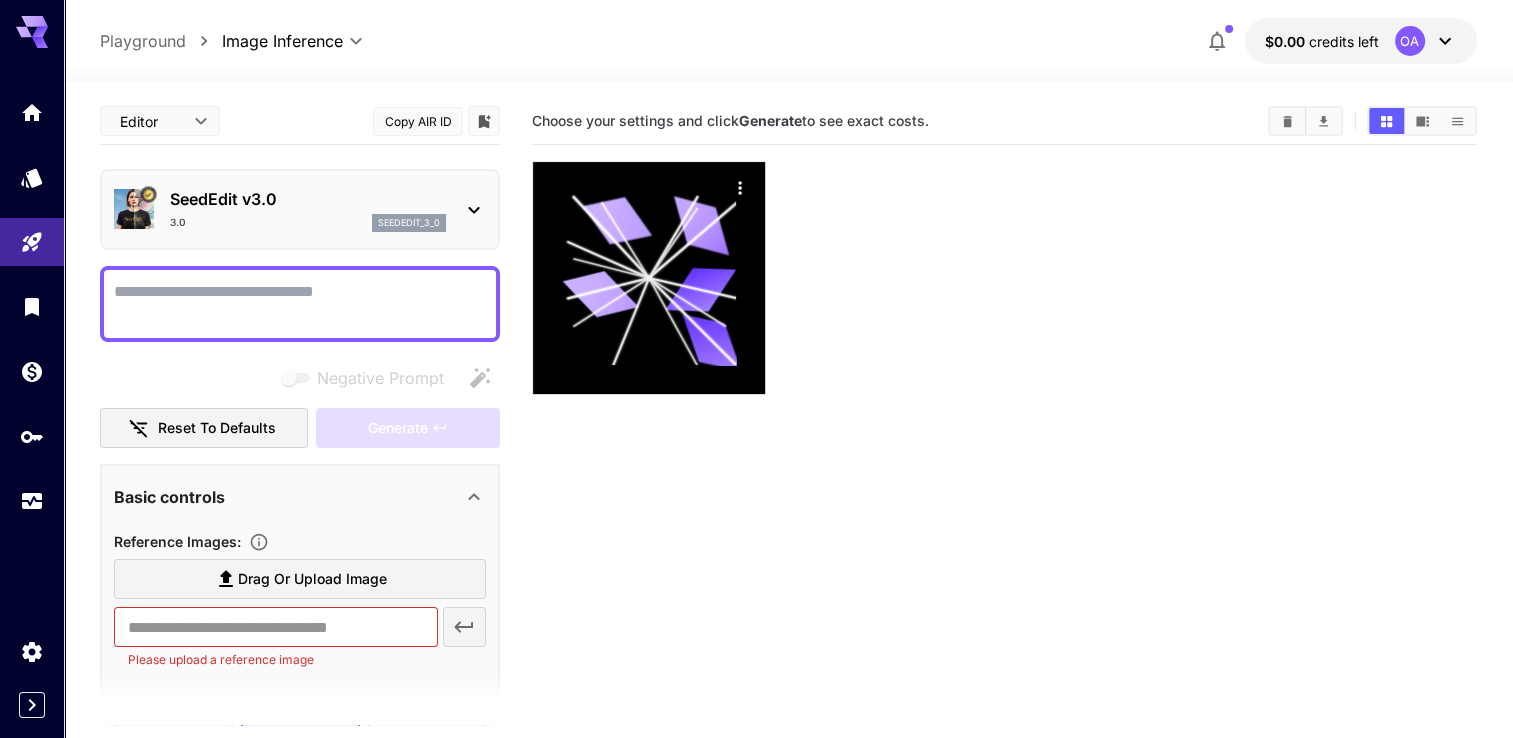 click on "OA" at bounding box center (1410, 41) 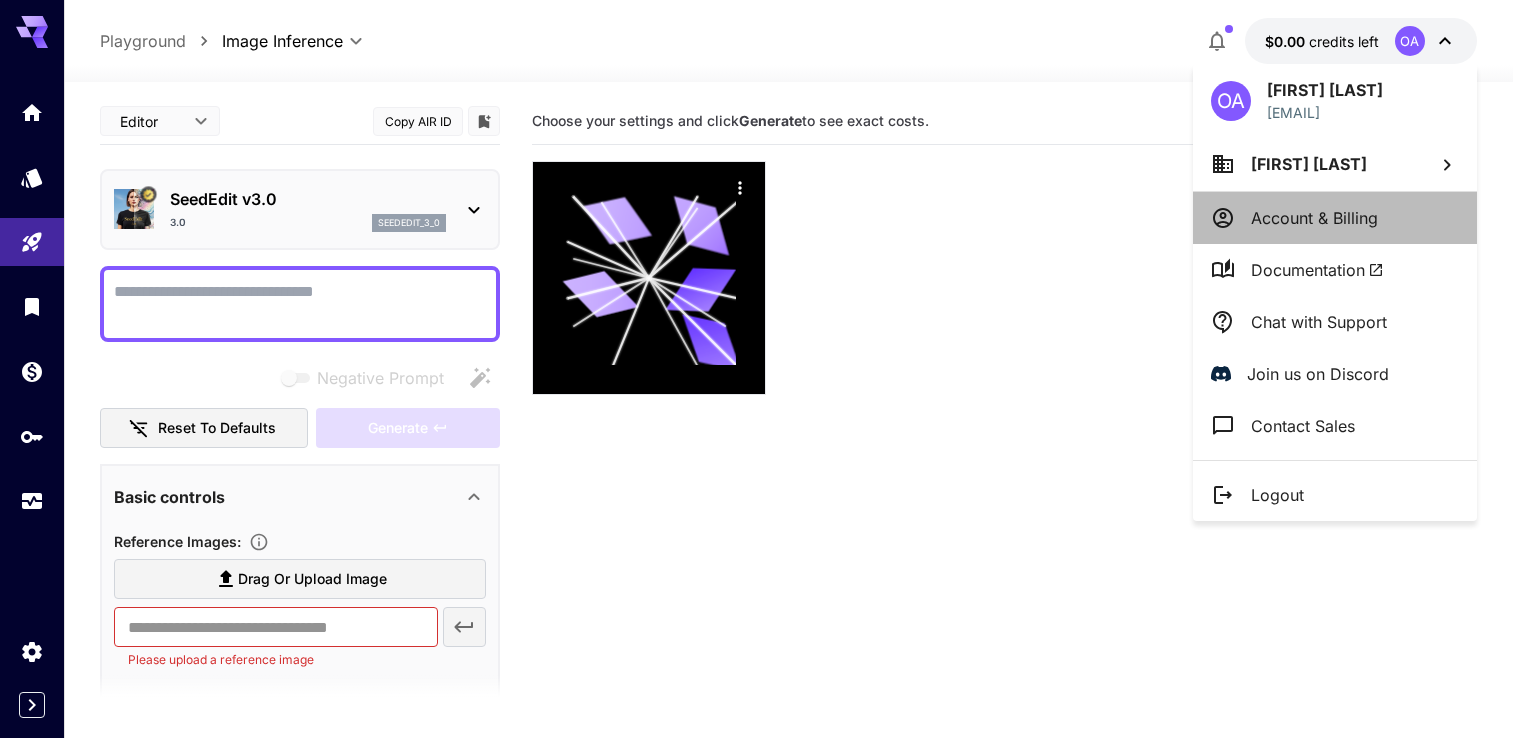 click on "Account & Billing" at bounding box center (1314, 218) 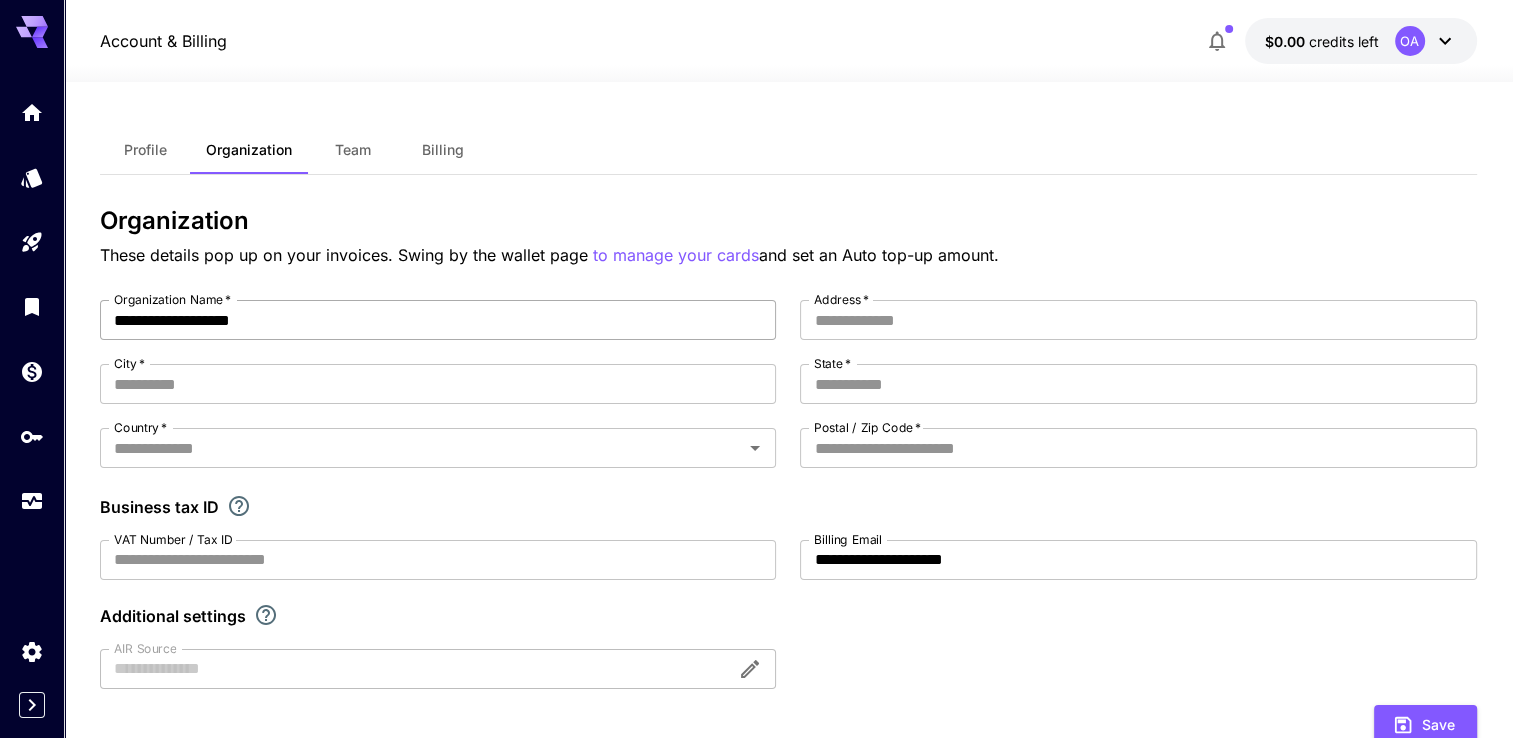 type 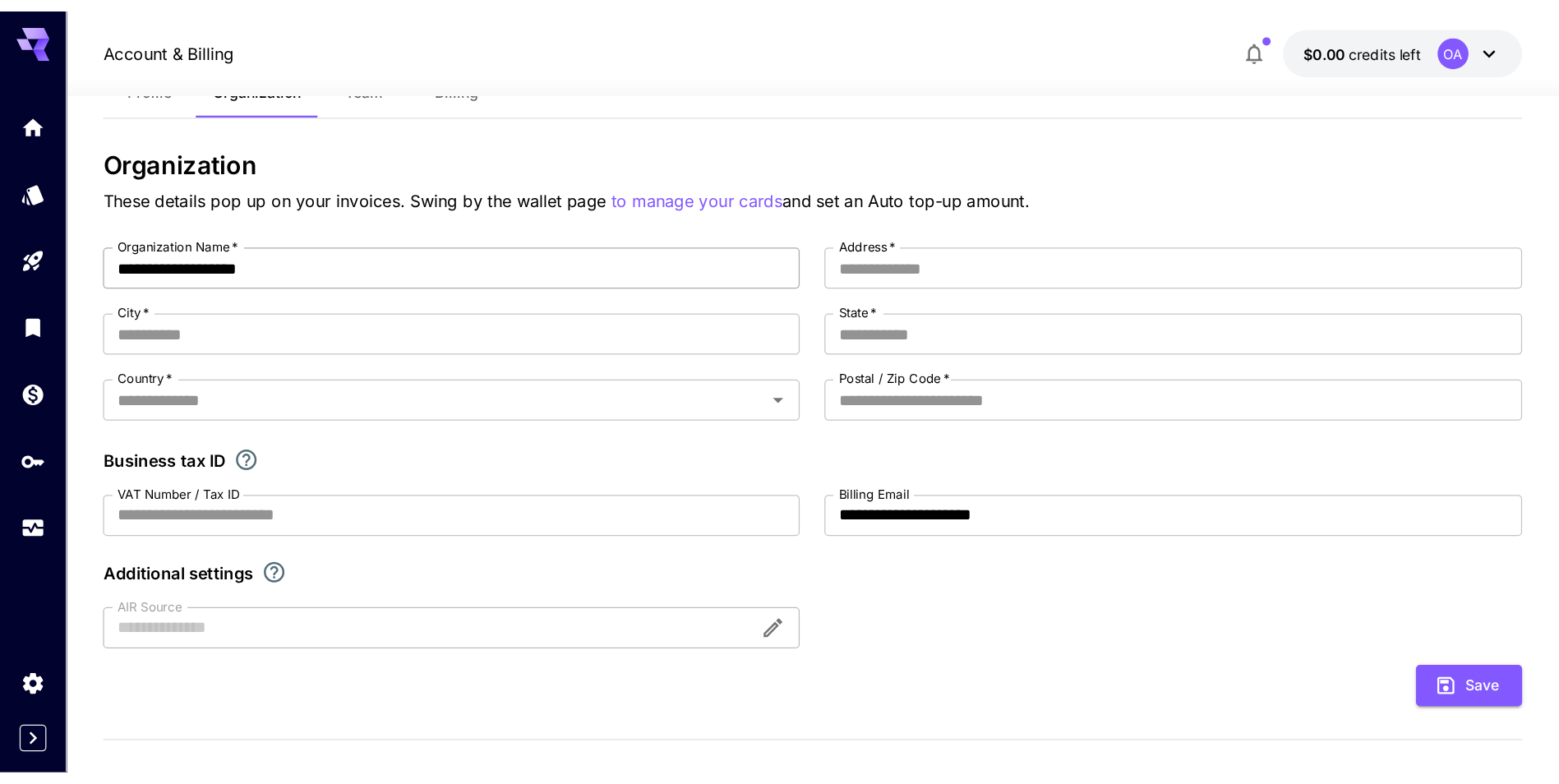 scroll, scrollTop: 66, scrollLeft: 0, axis: vertical 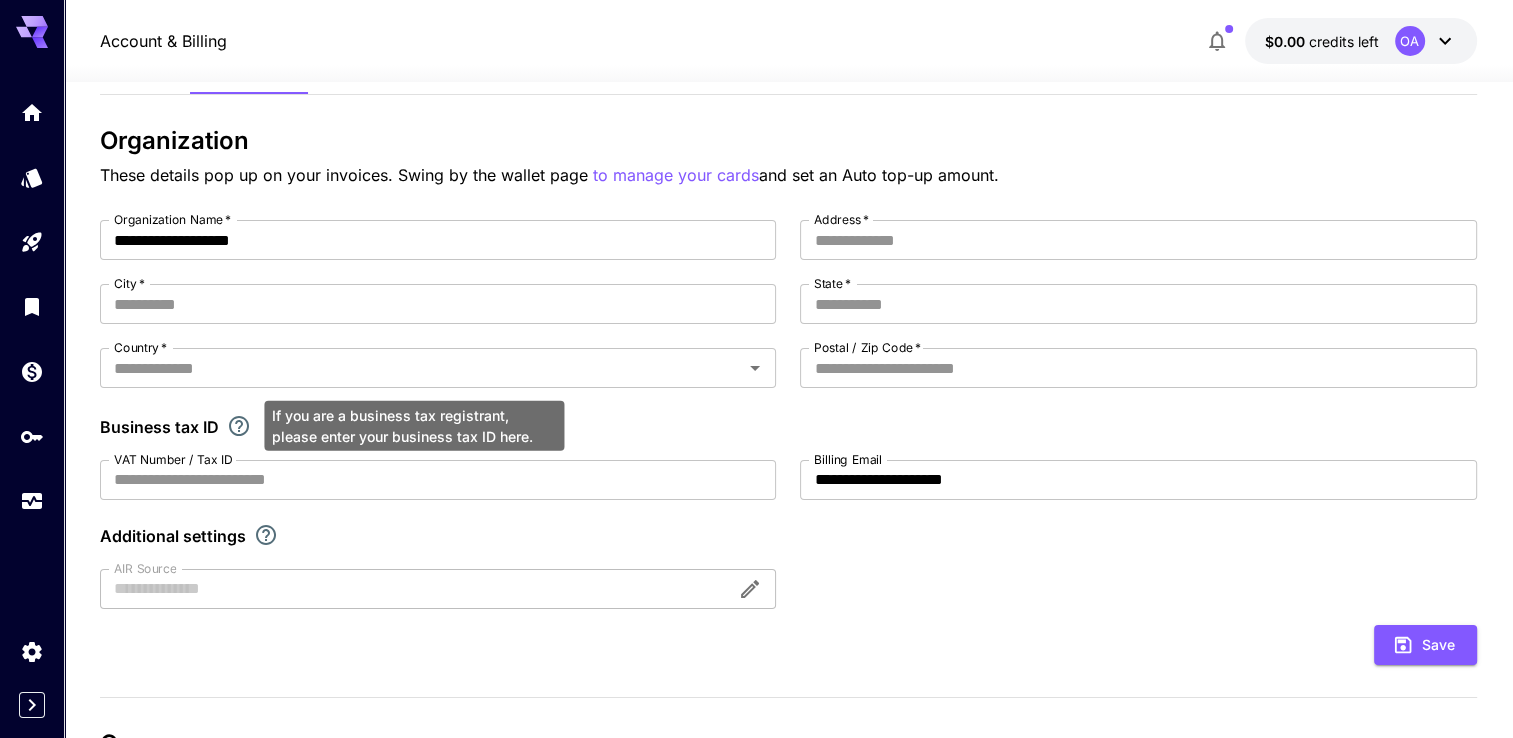 click 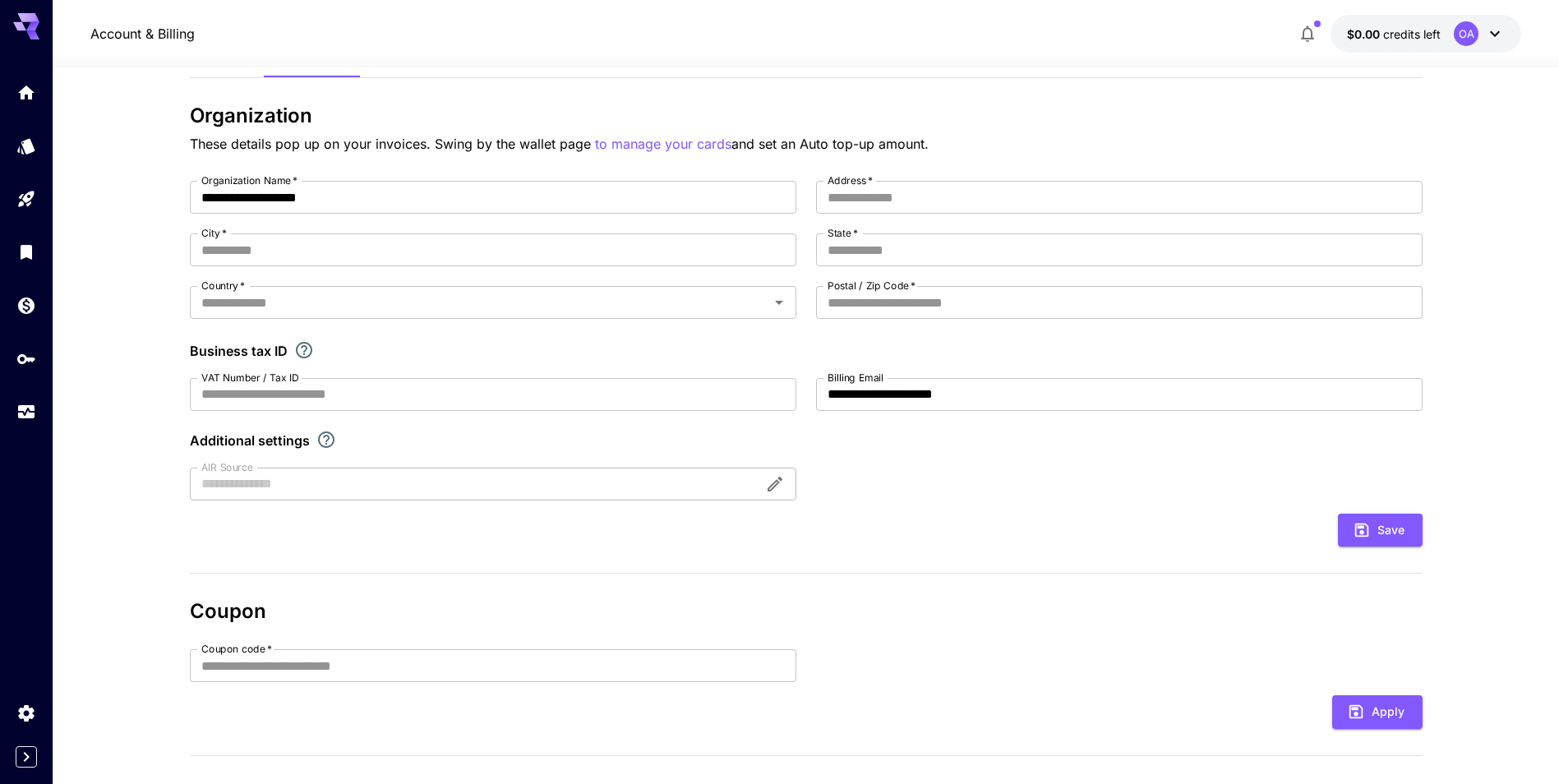 click on "$0.00    credits left  OA" at bounding box center [1426, 34] 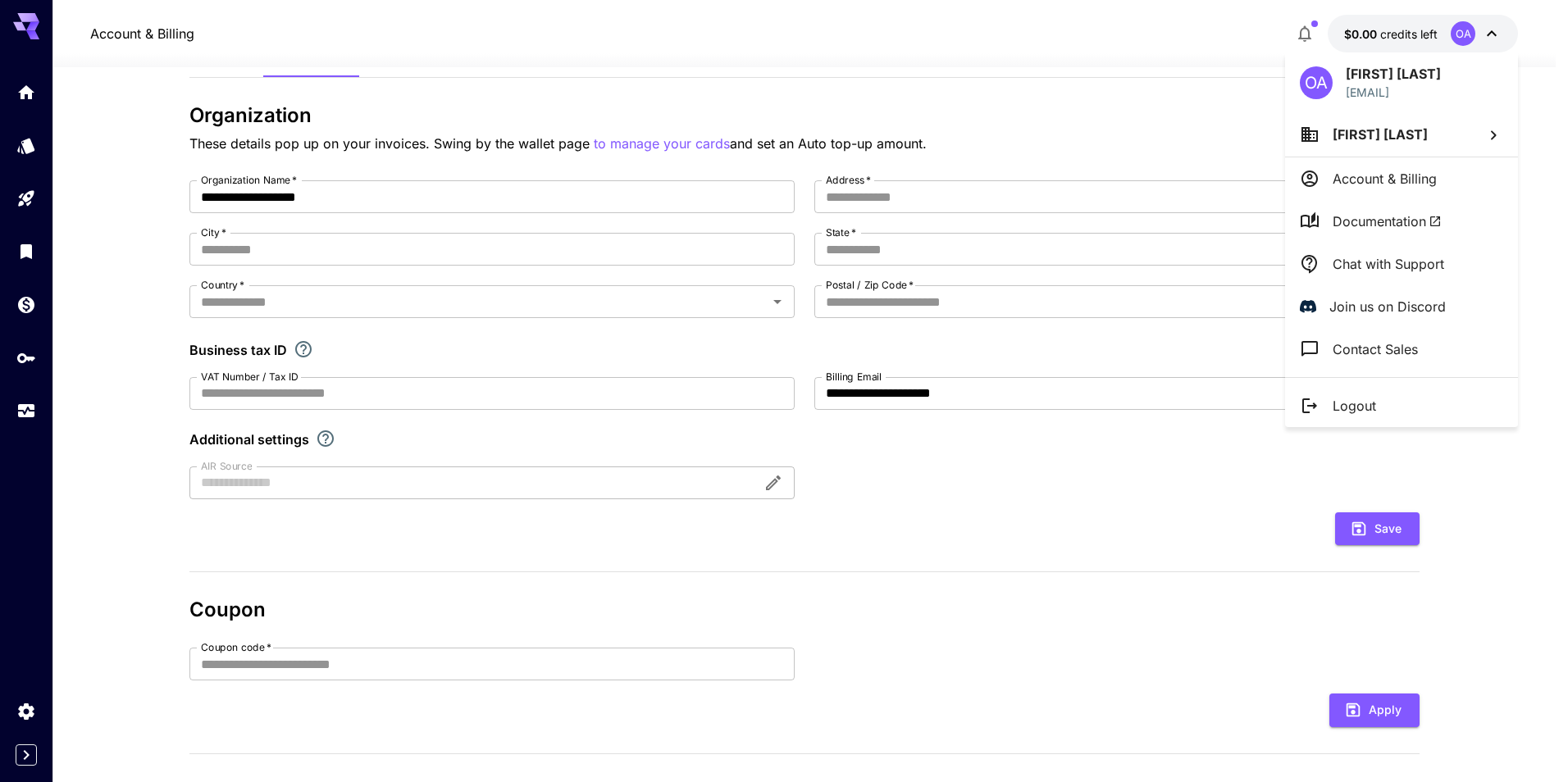 click on "Account & Billing" at bounding box center [1402, 179] 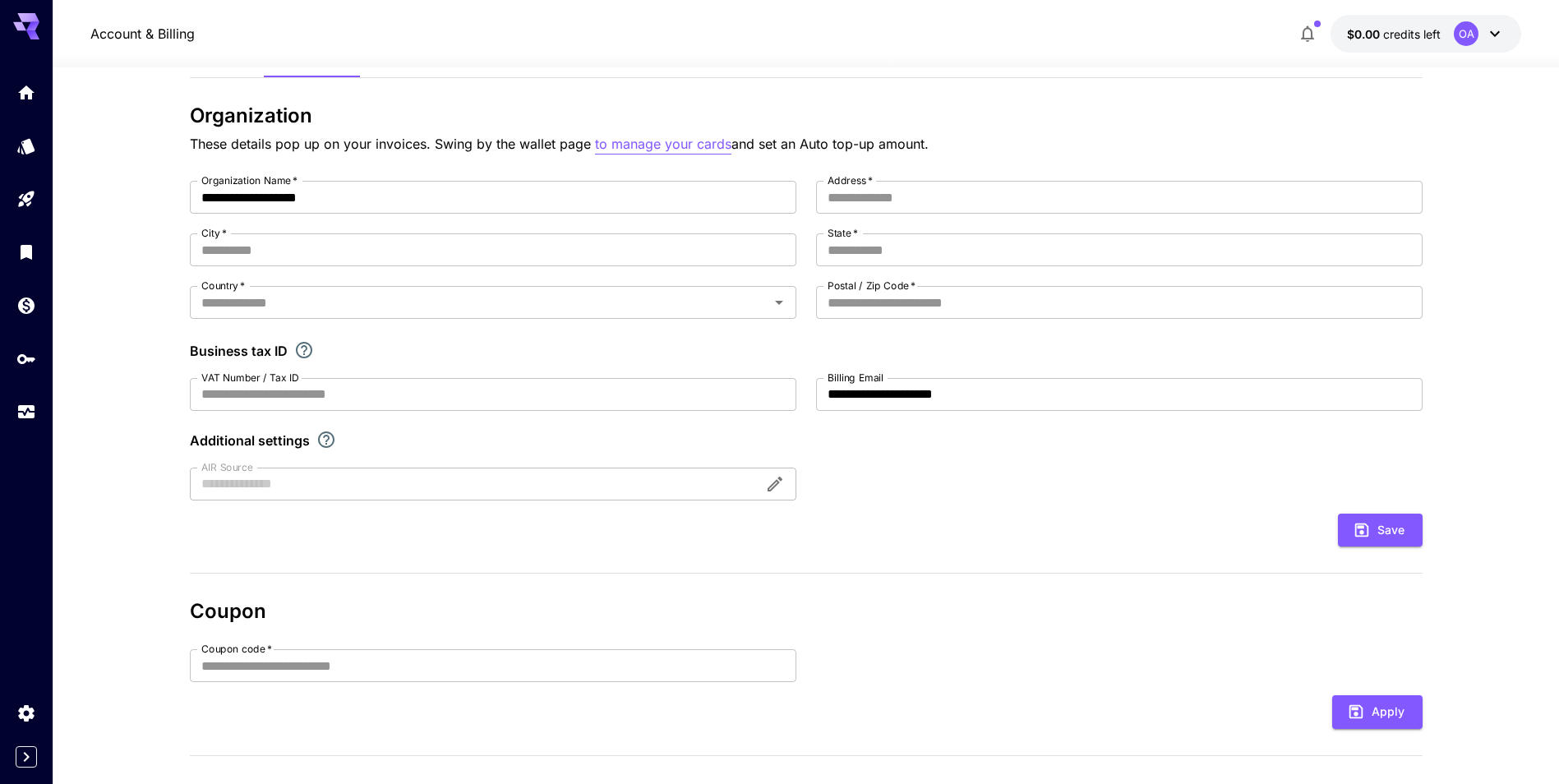 click on "to manage your cards" at bounding box center (663, 144) 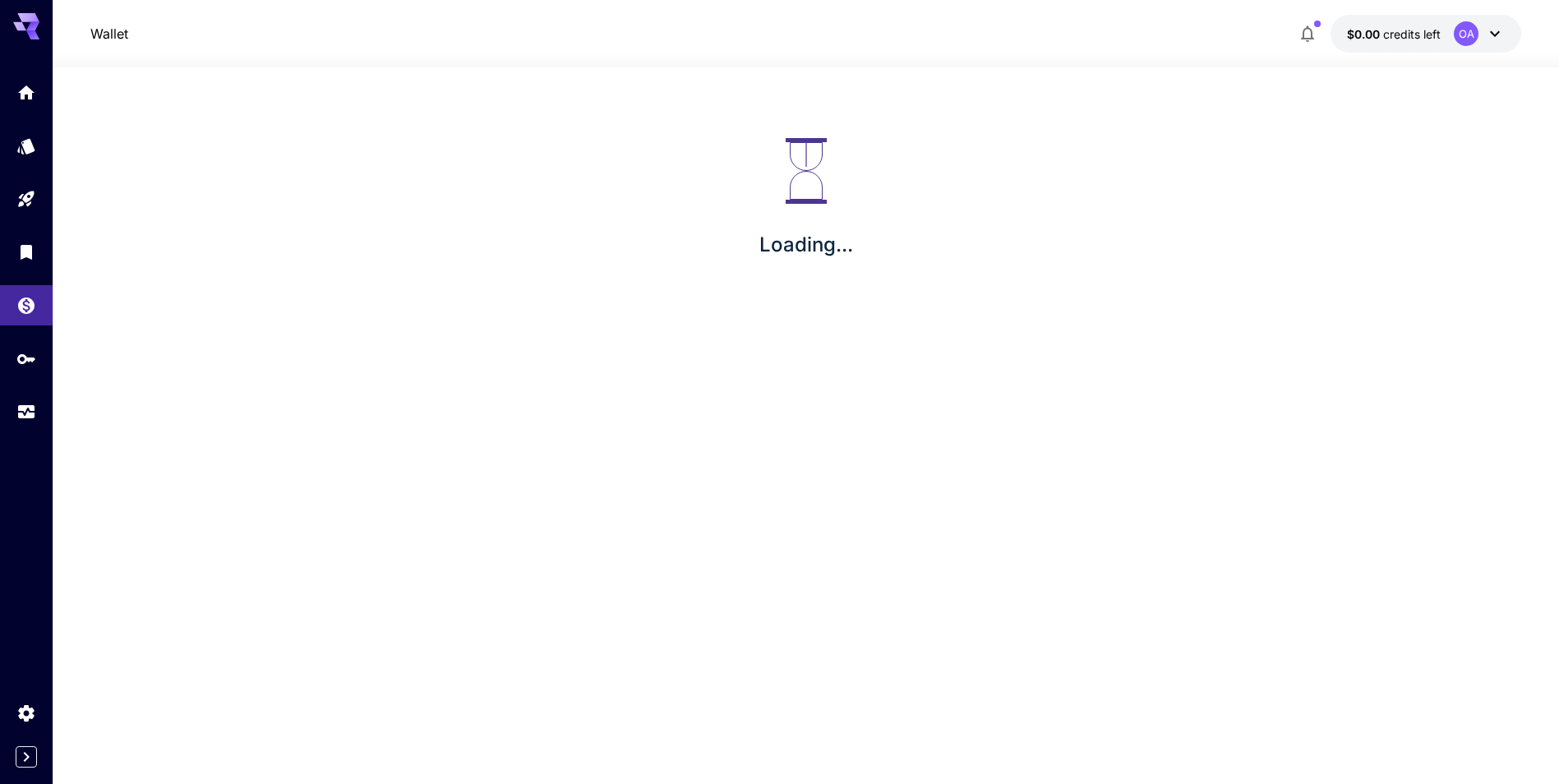 scroll, scrollTop: 0, scrollLeft: 0, axis: both 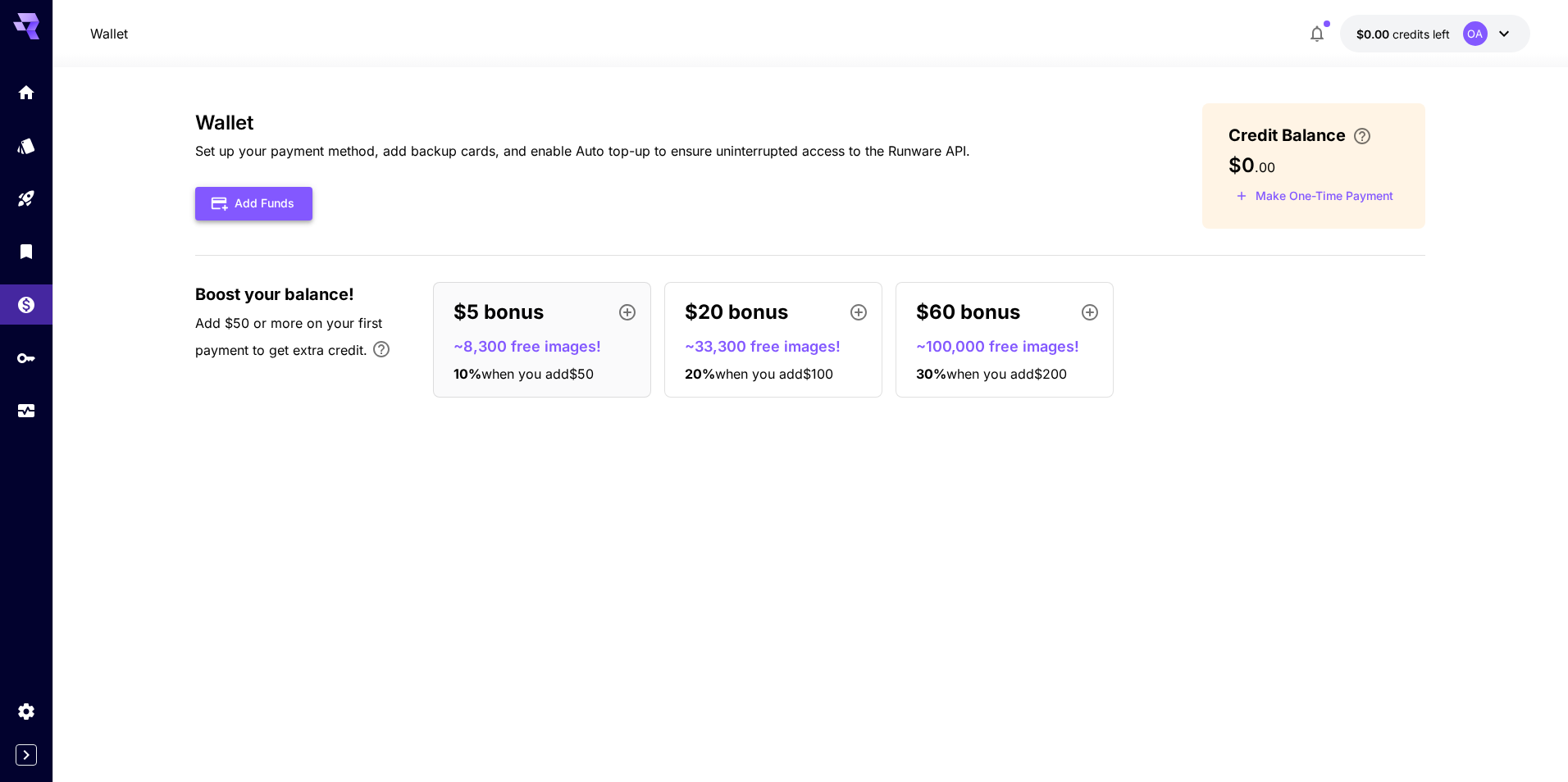 click on "Add Funds" at bounding box center [253, 203] 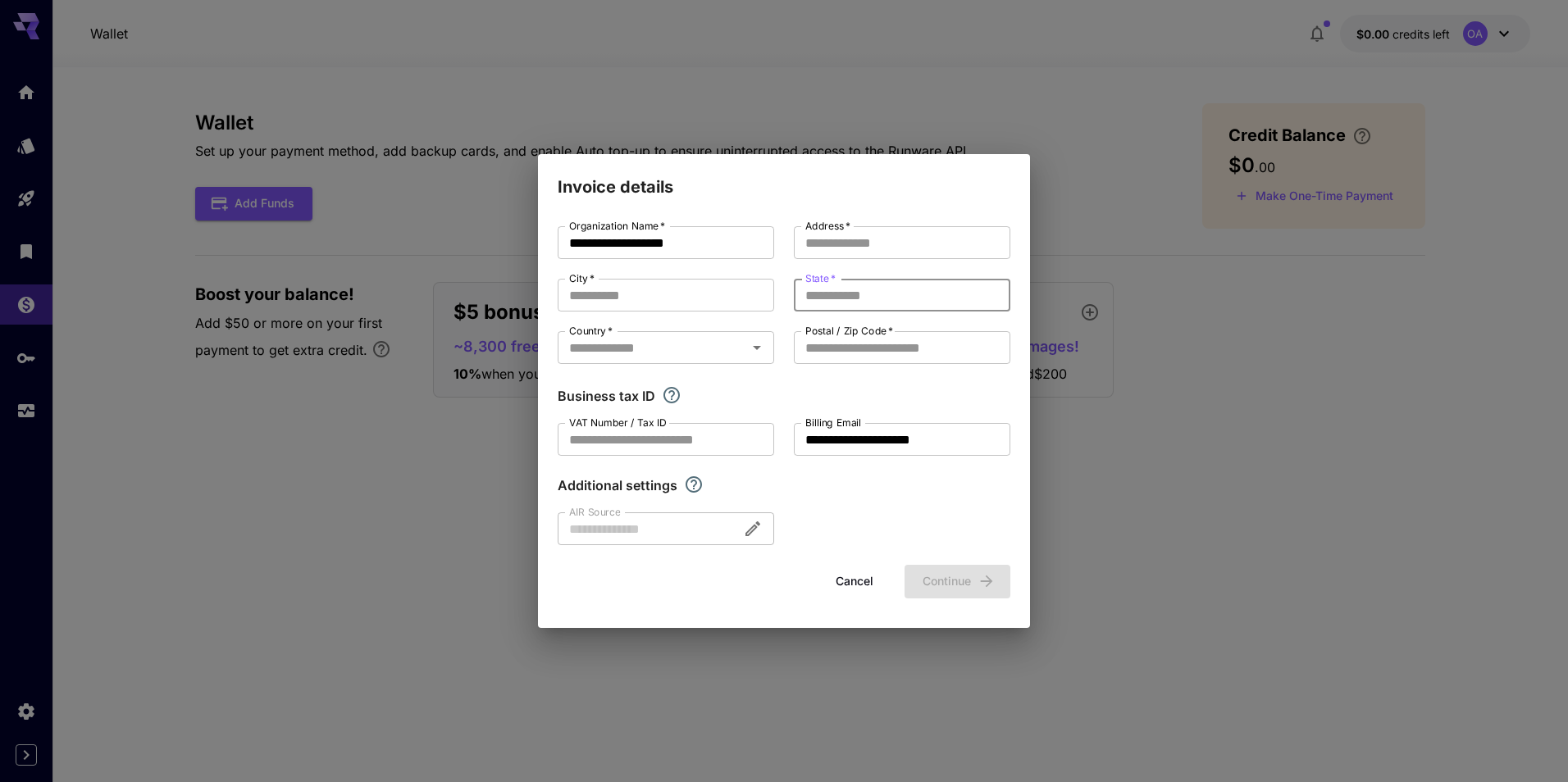 click on "State   *" at bounding box center [902, 295] 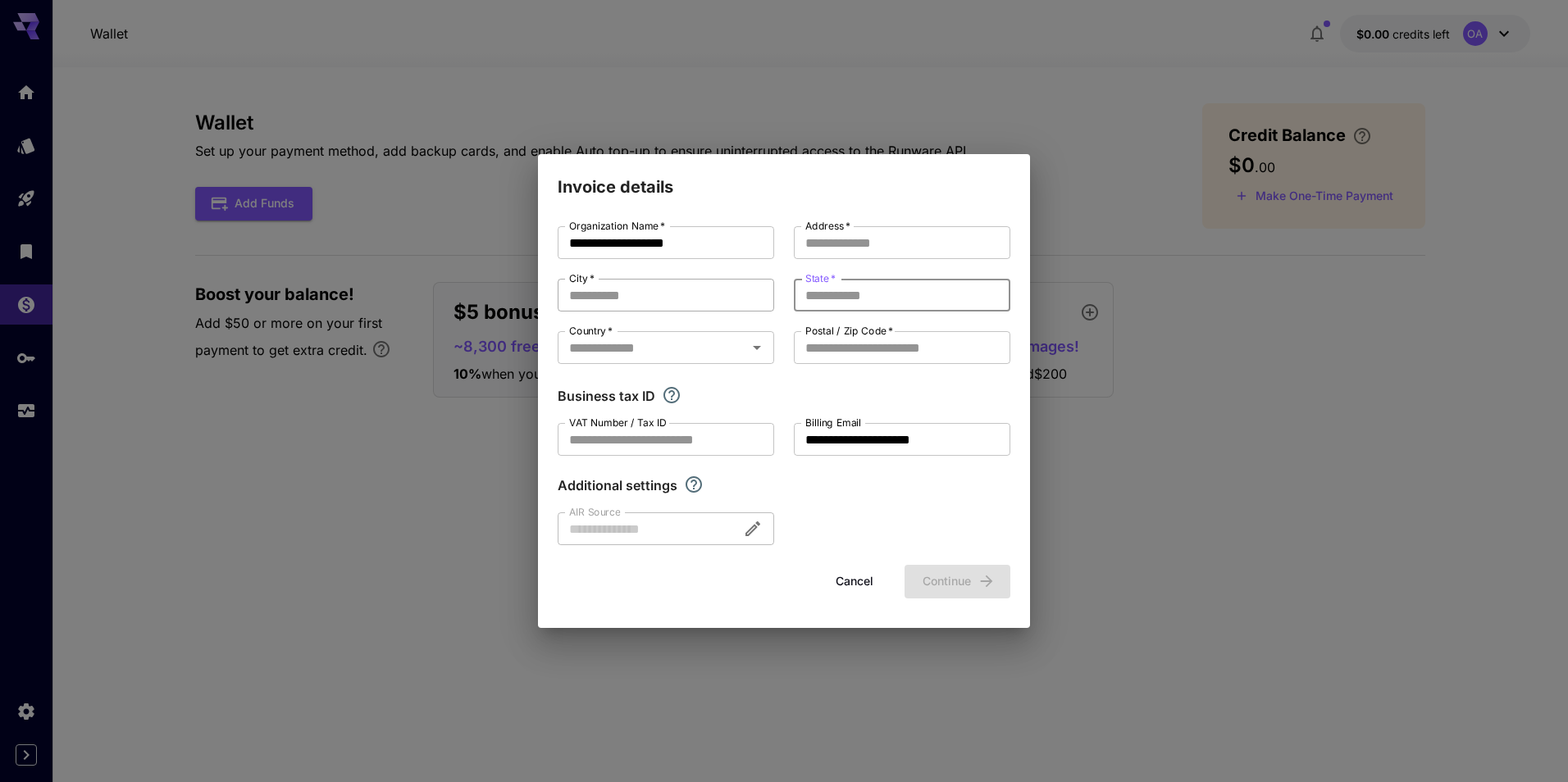 click on "City   *" at bounding box center (666, 295) 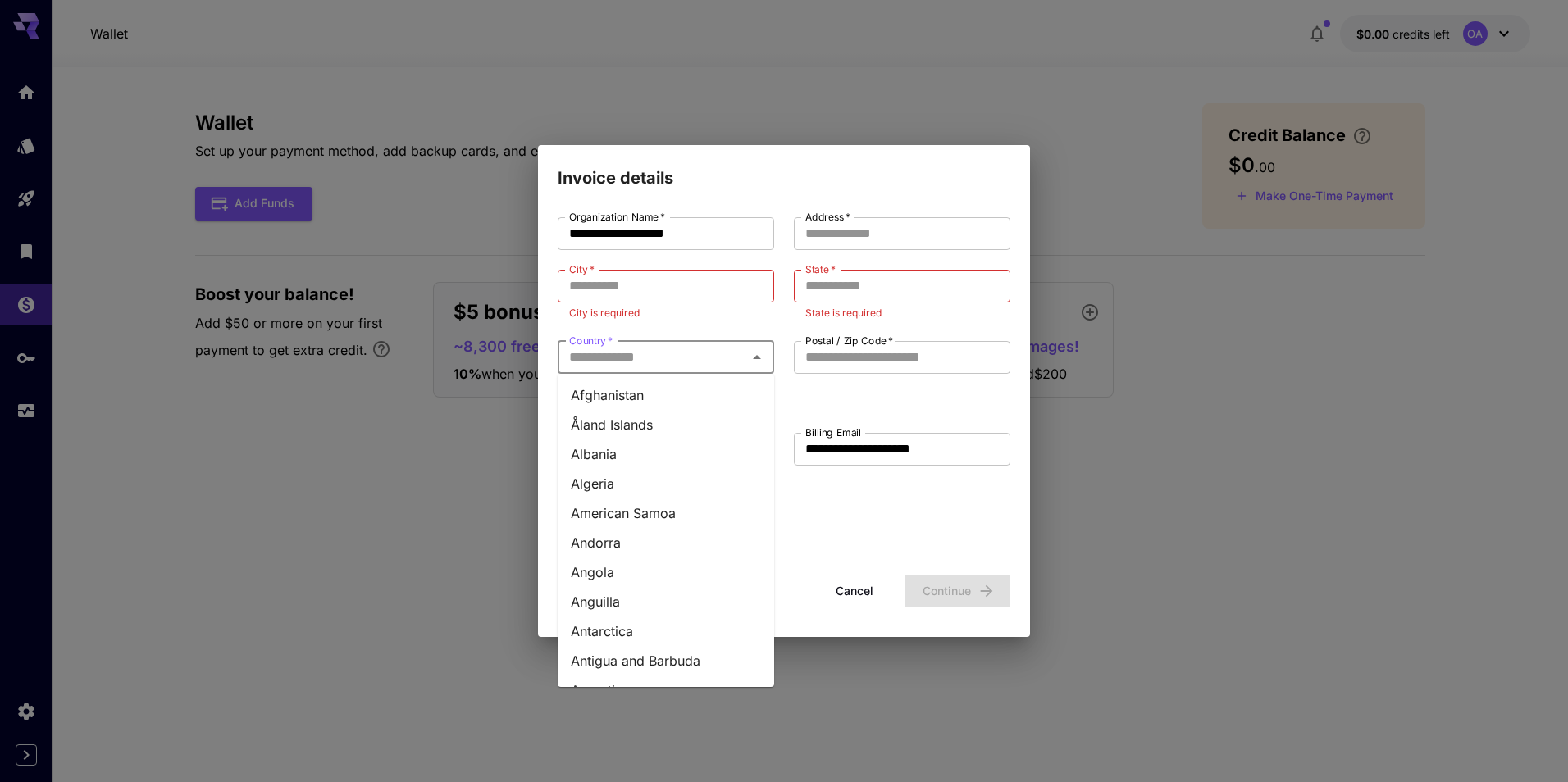 click on "Country   *" at bounding box center (652, 357) 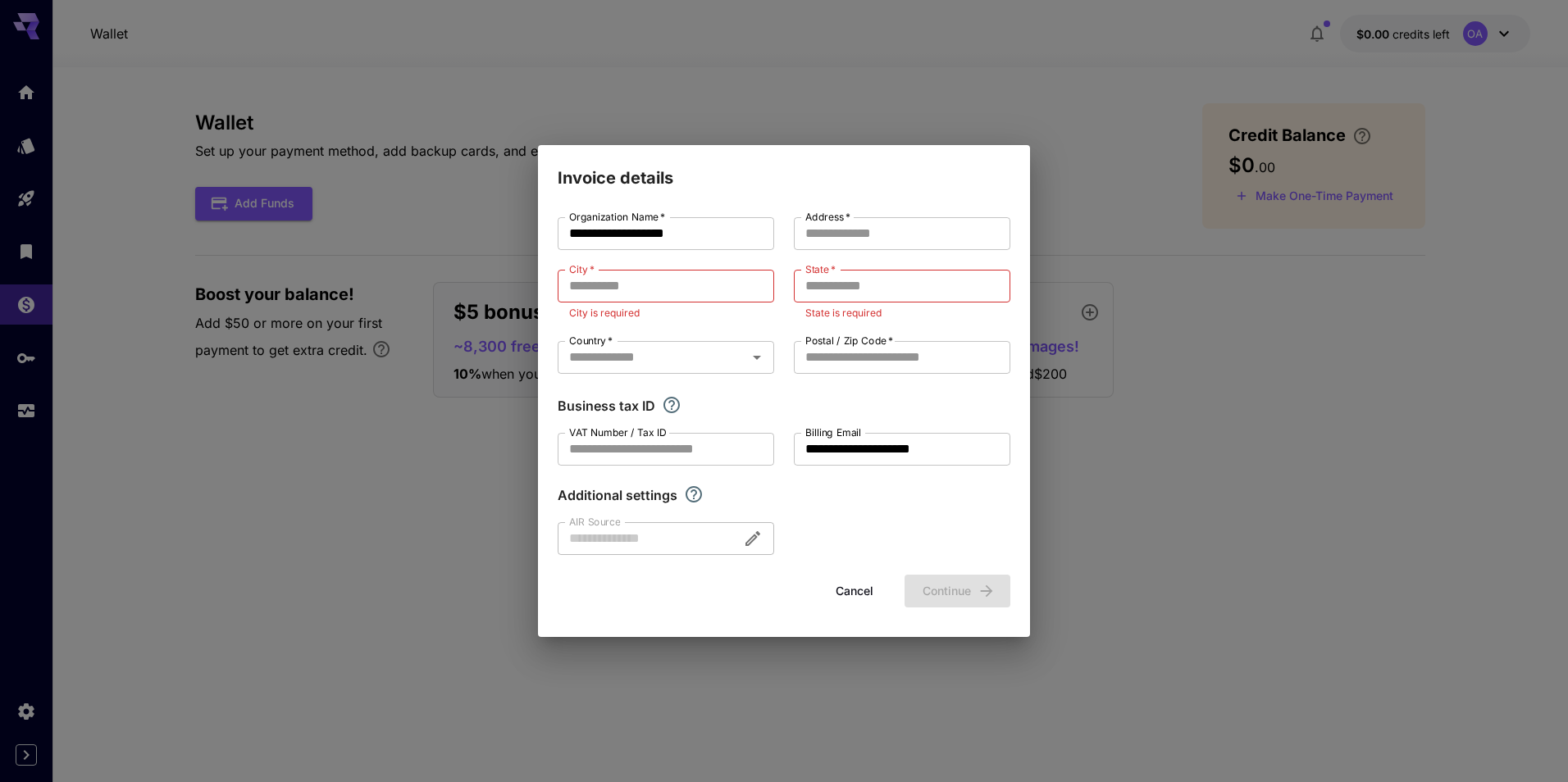 click on "**********" at bounding box center (784, 391) 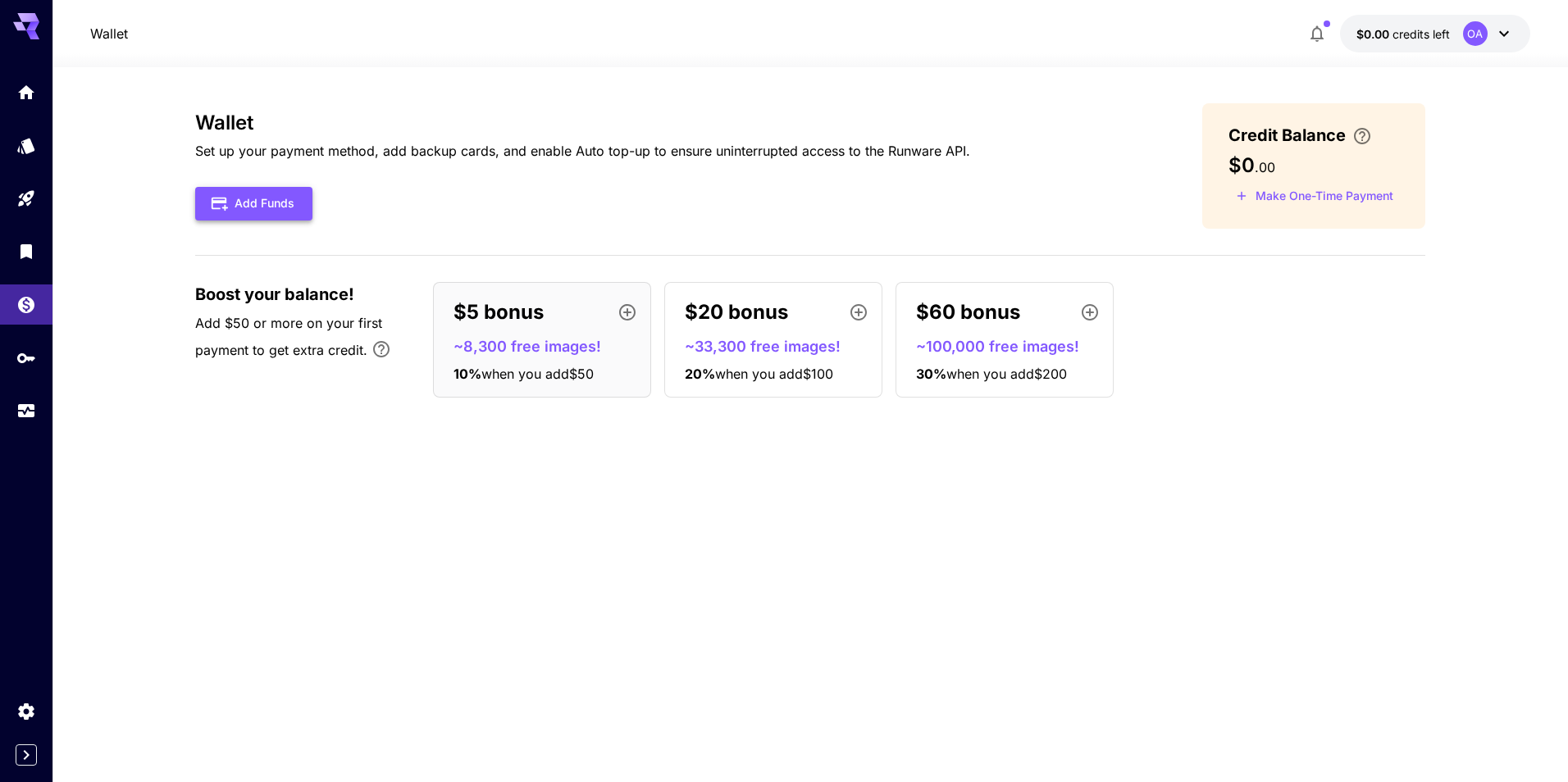 click on "Add Funds" at bounding box center [253, 203] 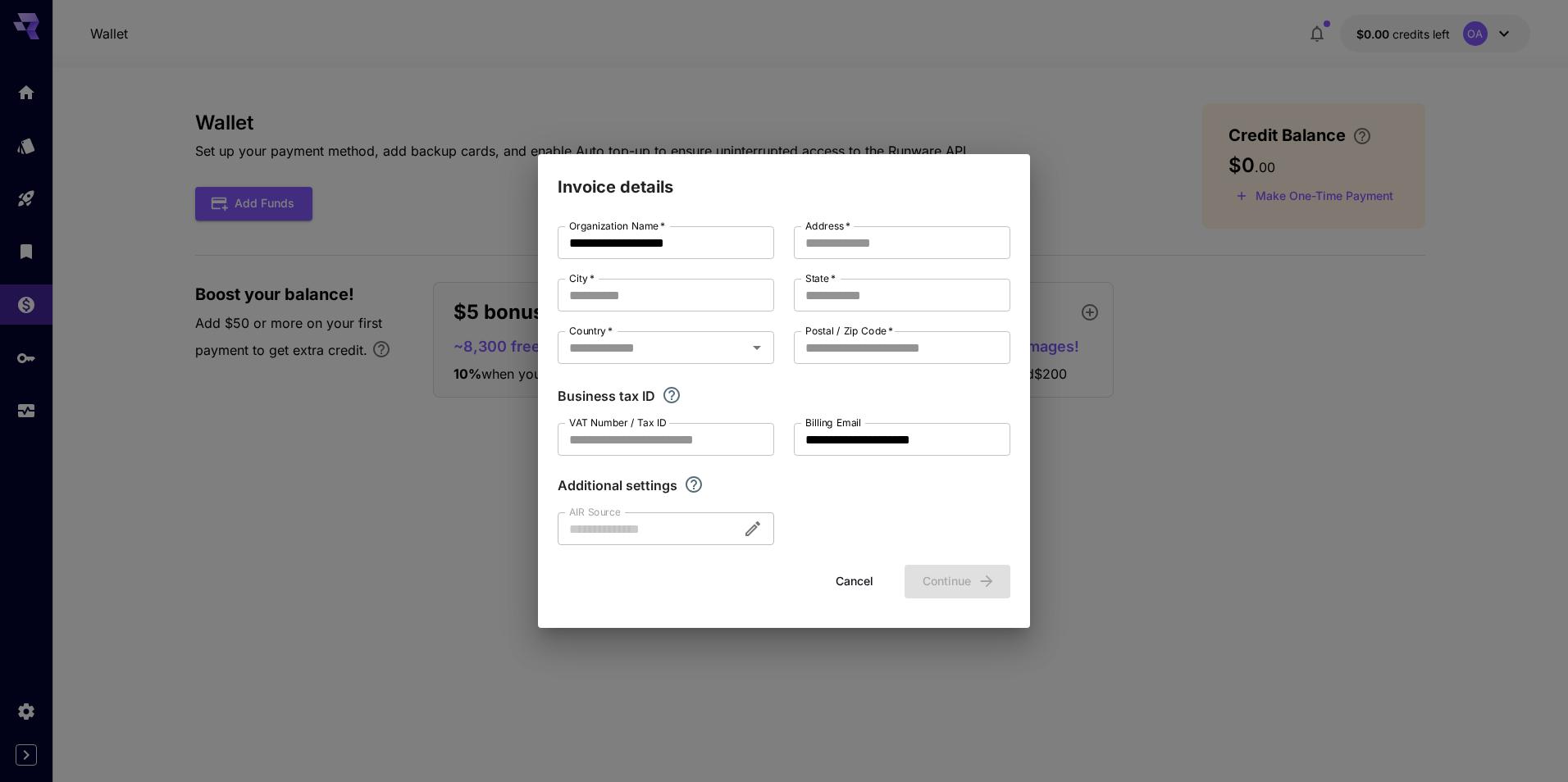click at bounding box center [666, 529] 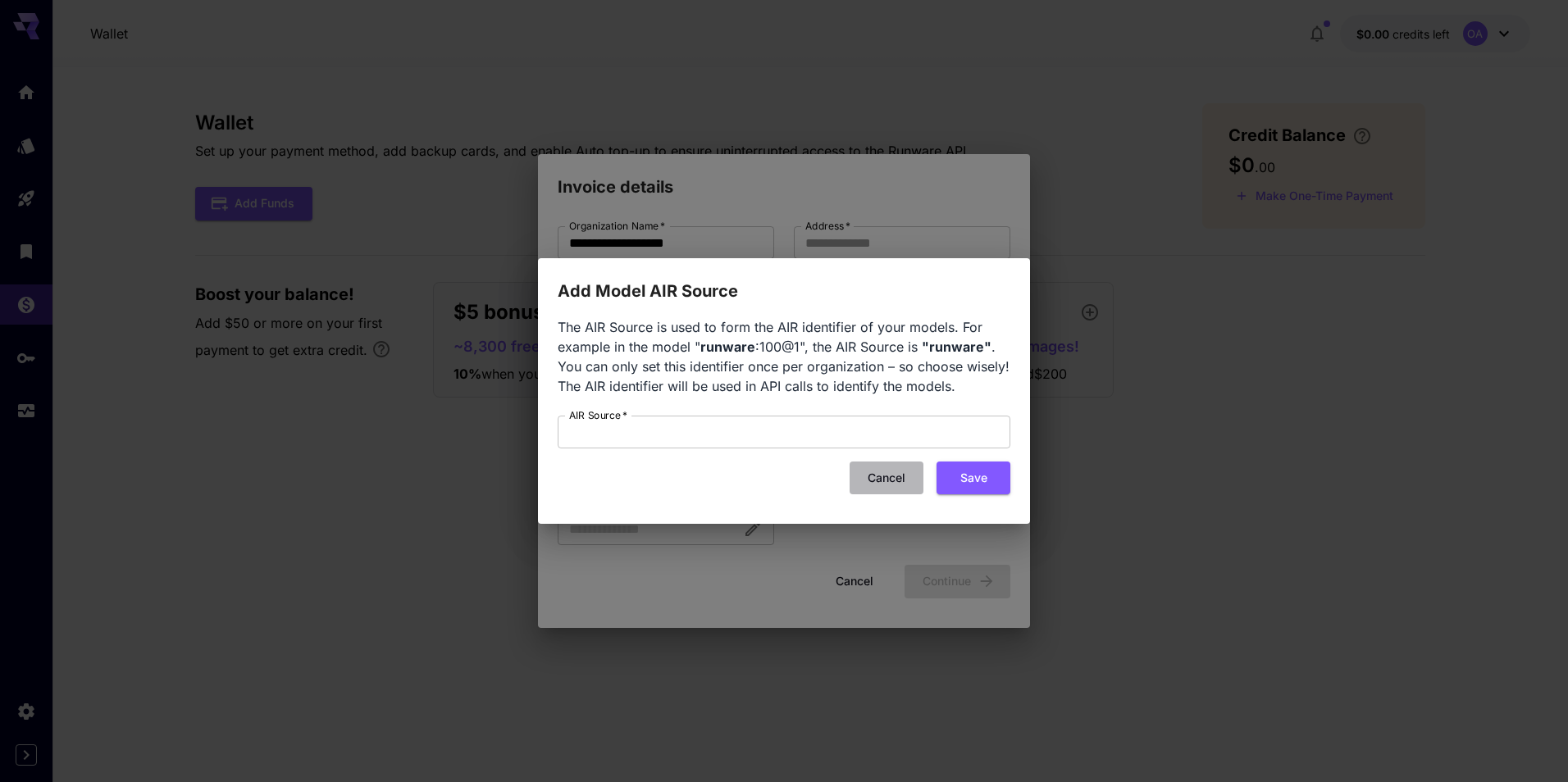 click on "Cancel" at bounding box center (887, 478) 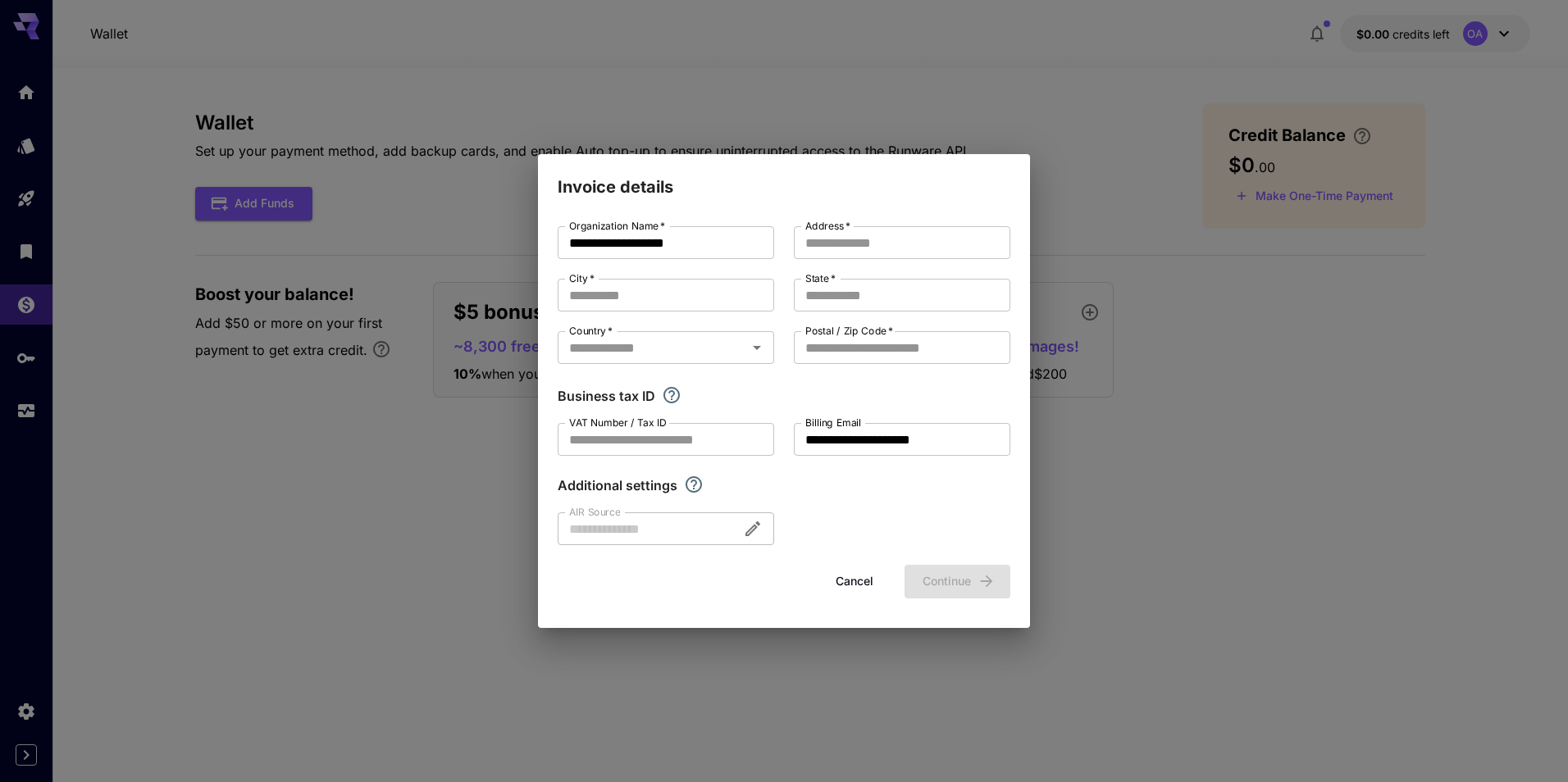 click on "Cancel" at bounding box center (855, 581) 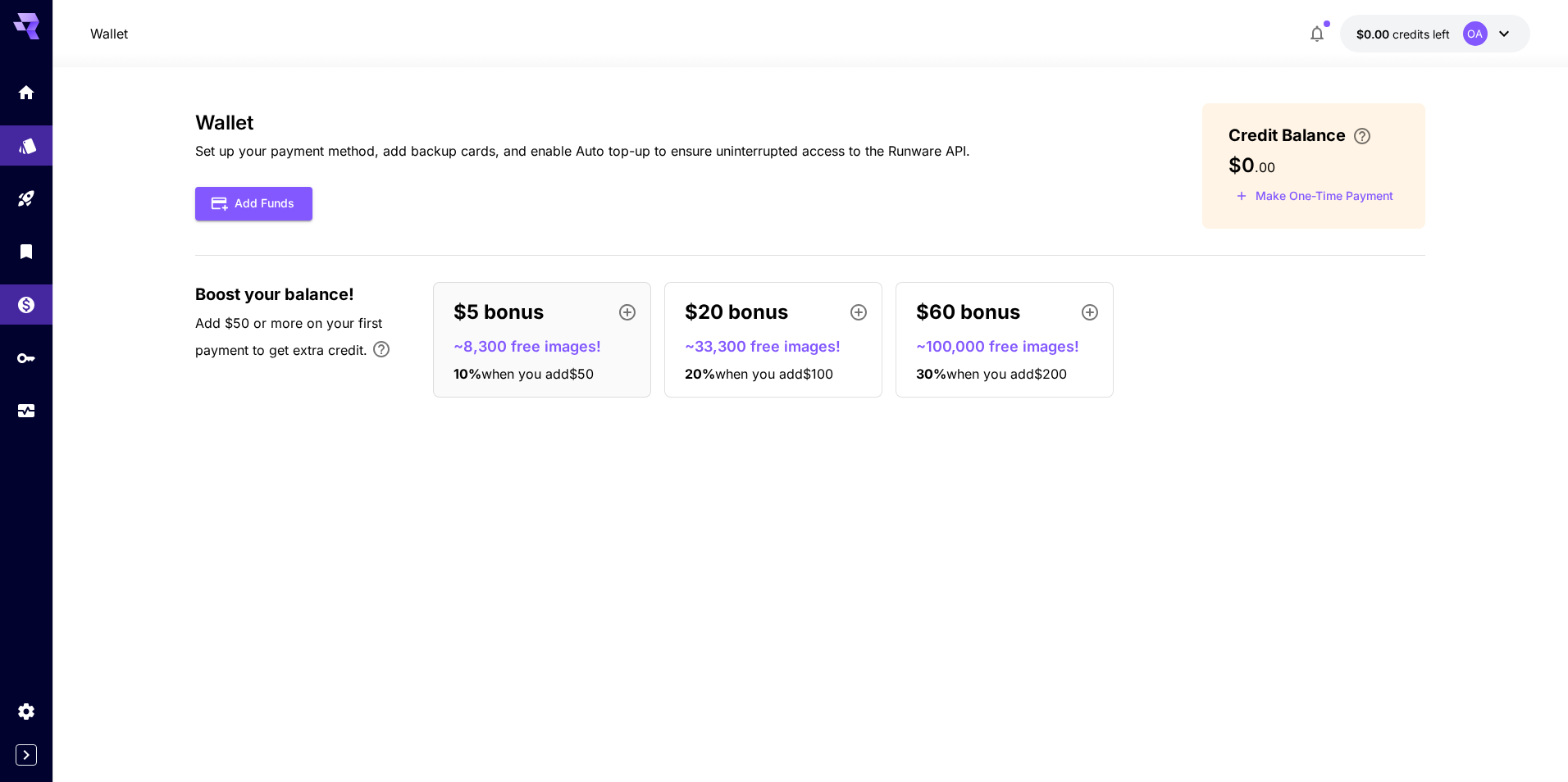 click at bounding box center [26, 145] 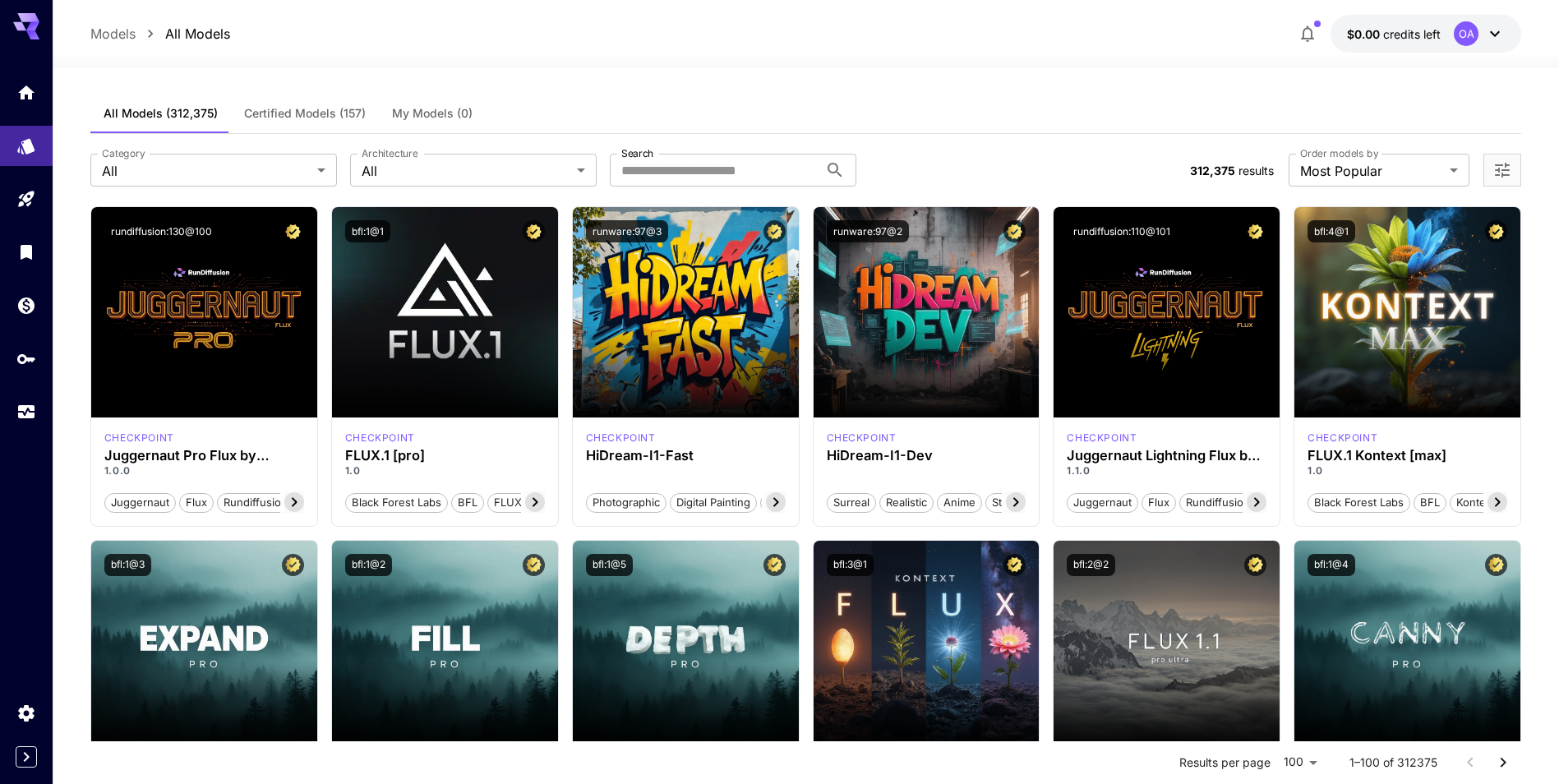 click on "**********" at bounding box center (805, 5038) 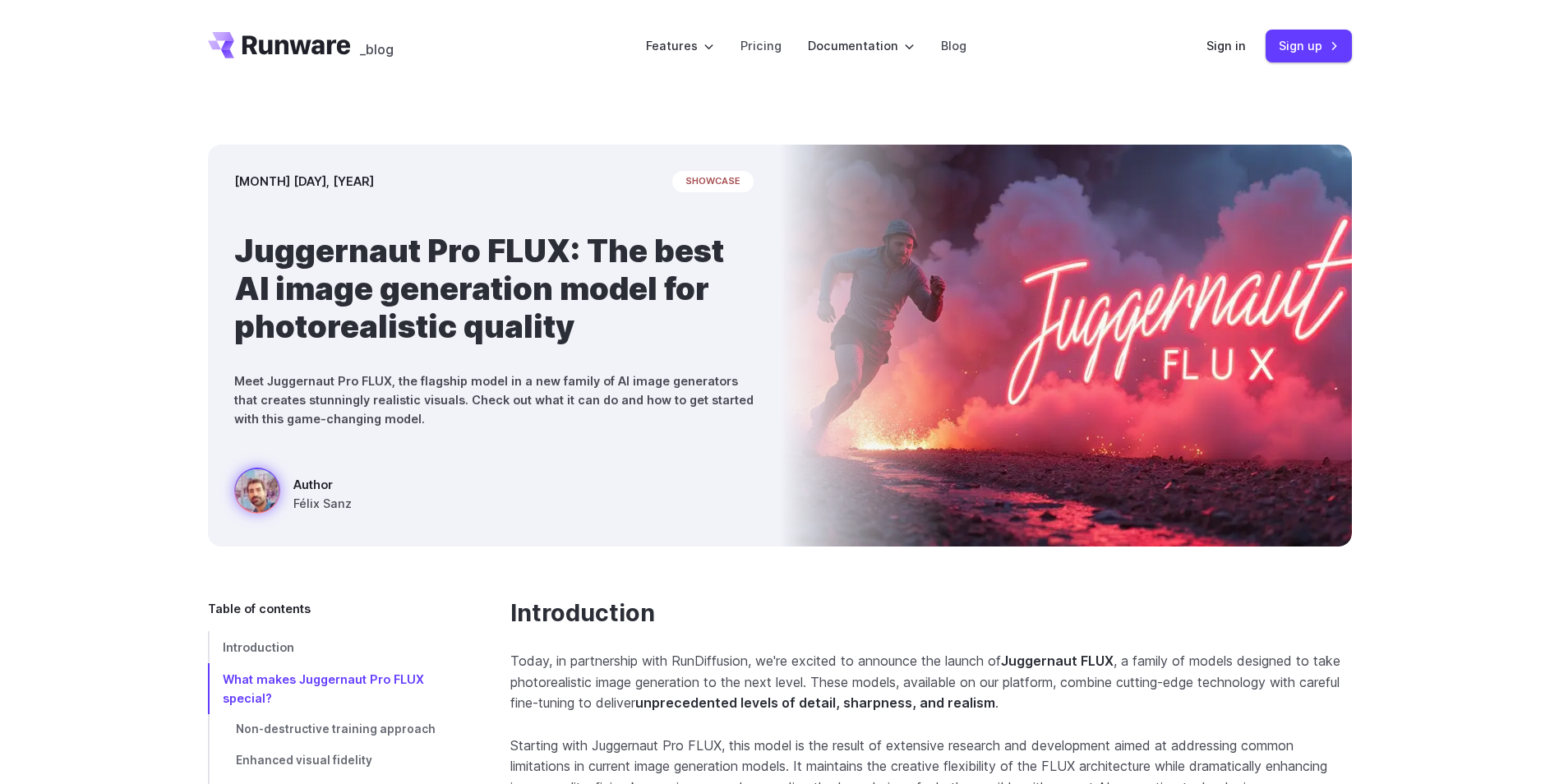 scroll, scrollTop: 1644, scrollLeft: 0, axis: vertical 